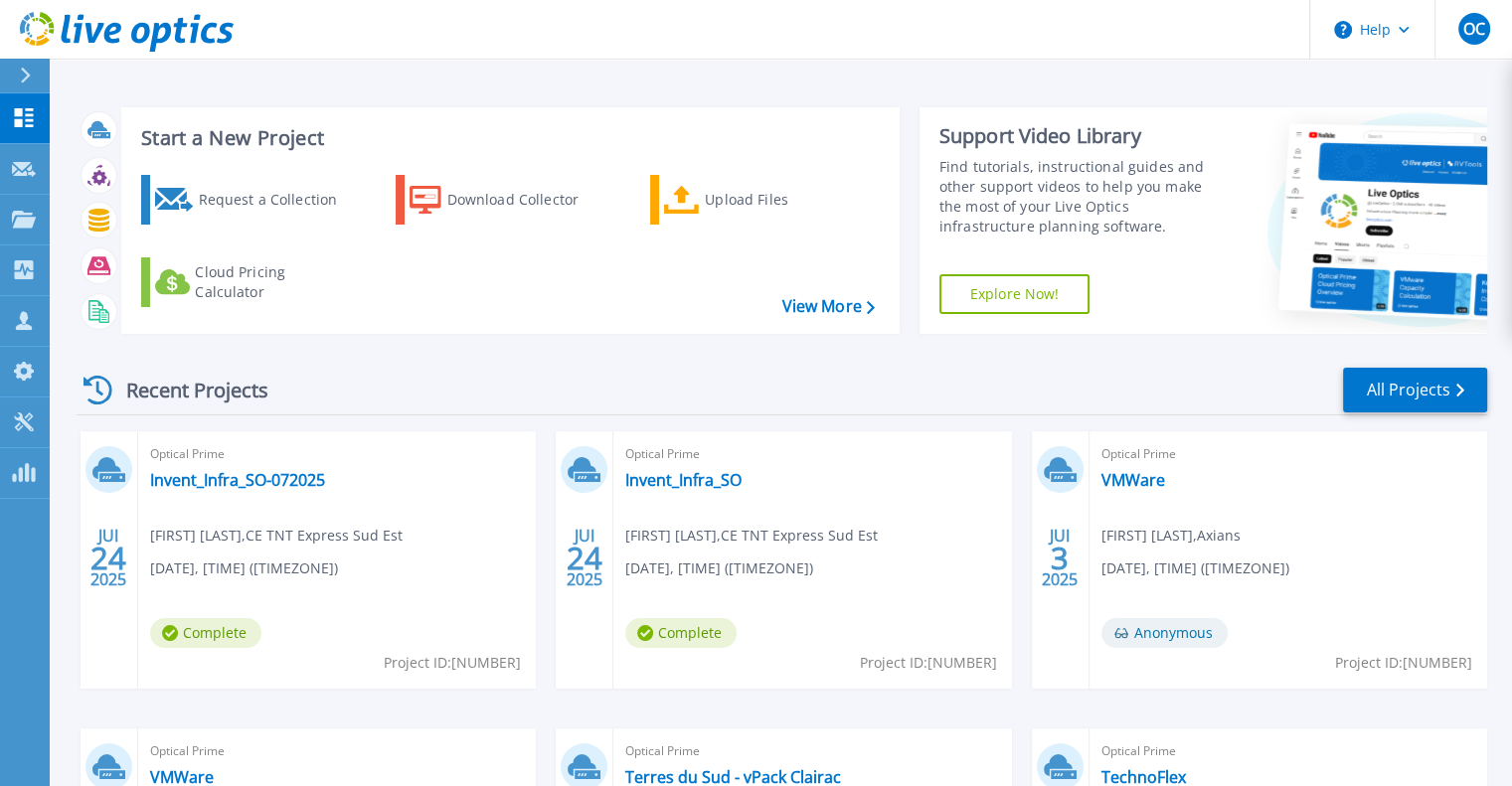 scroll, scrollTop: 99, scrollLeft: 0, axis: vertical 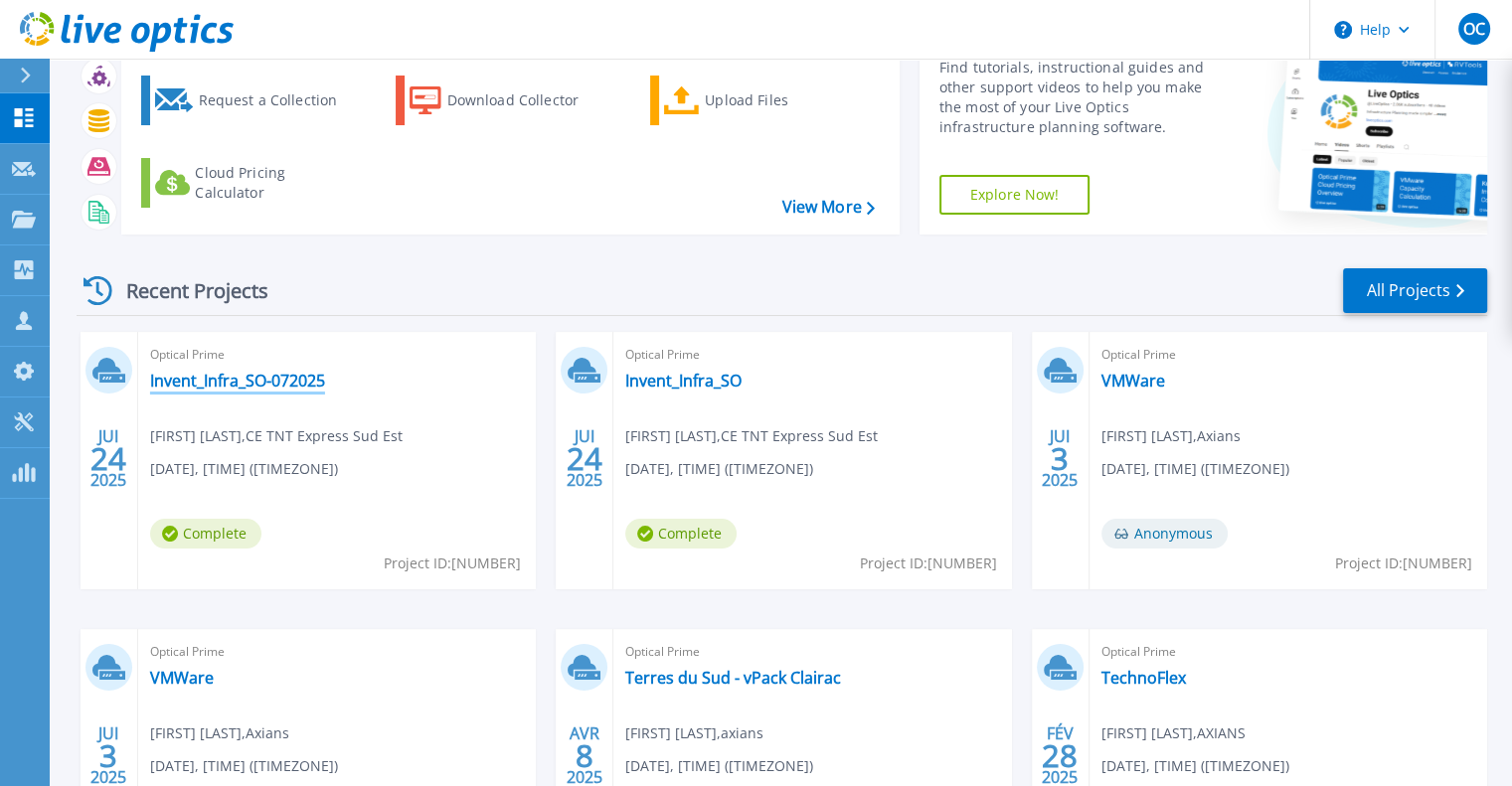 click on "Invent_Infra_SO-072025" at bounding box center [238, 381] 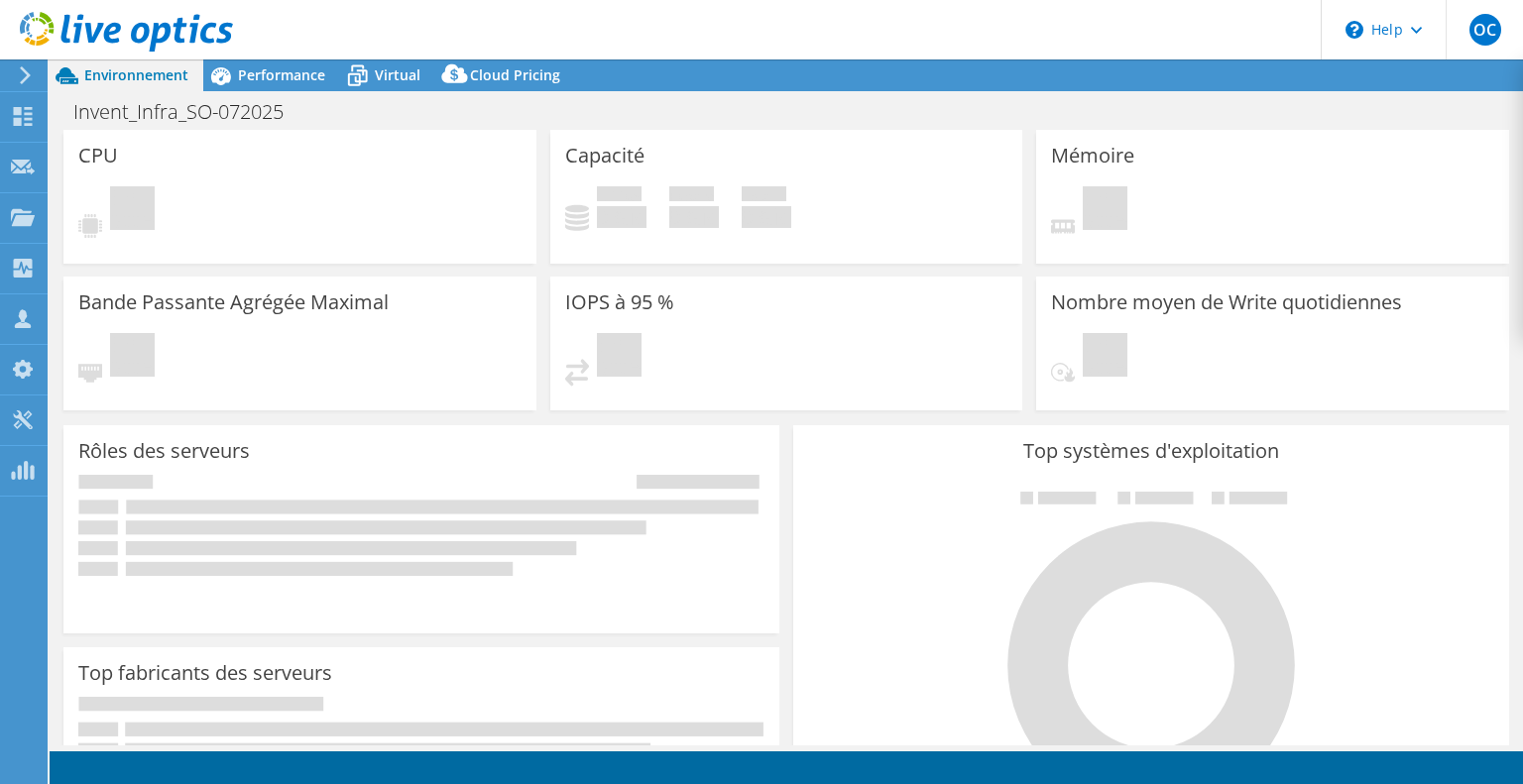 scroll, scrollTop: 0, scrollLeft: 0, axis: both 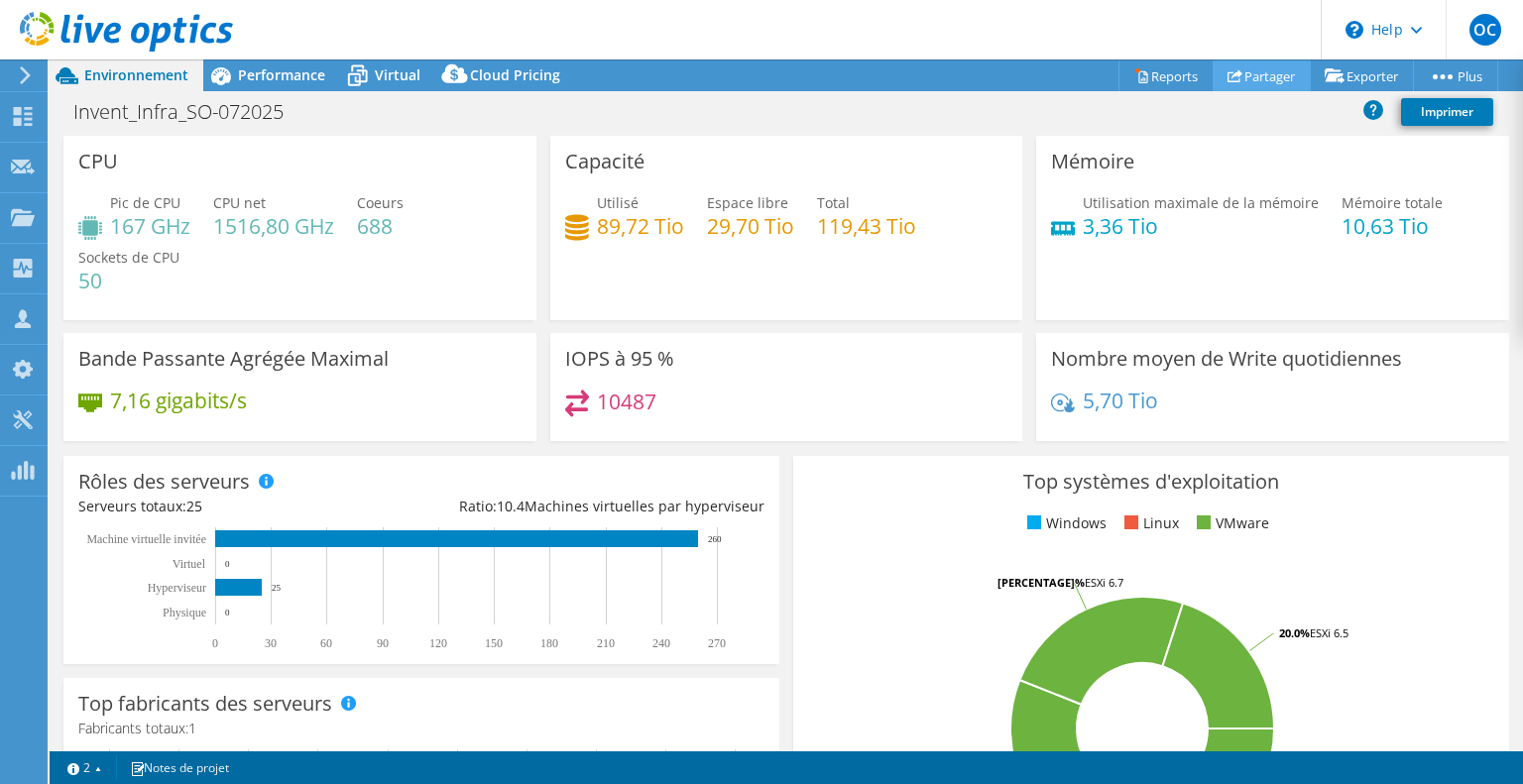 click on "Partager" at bounding box center [1261, 75] 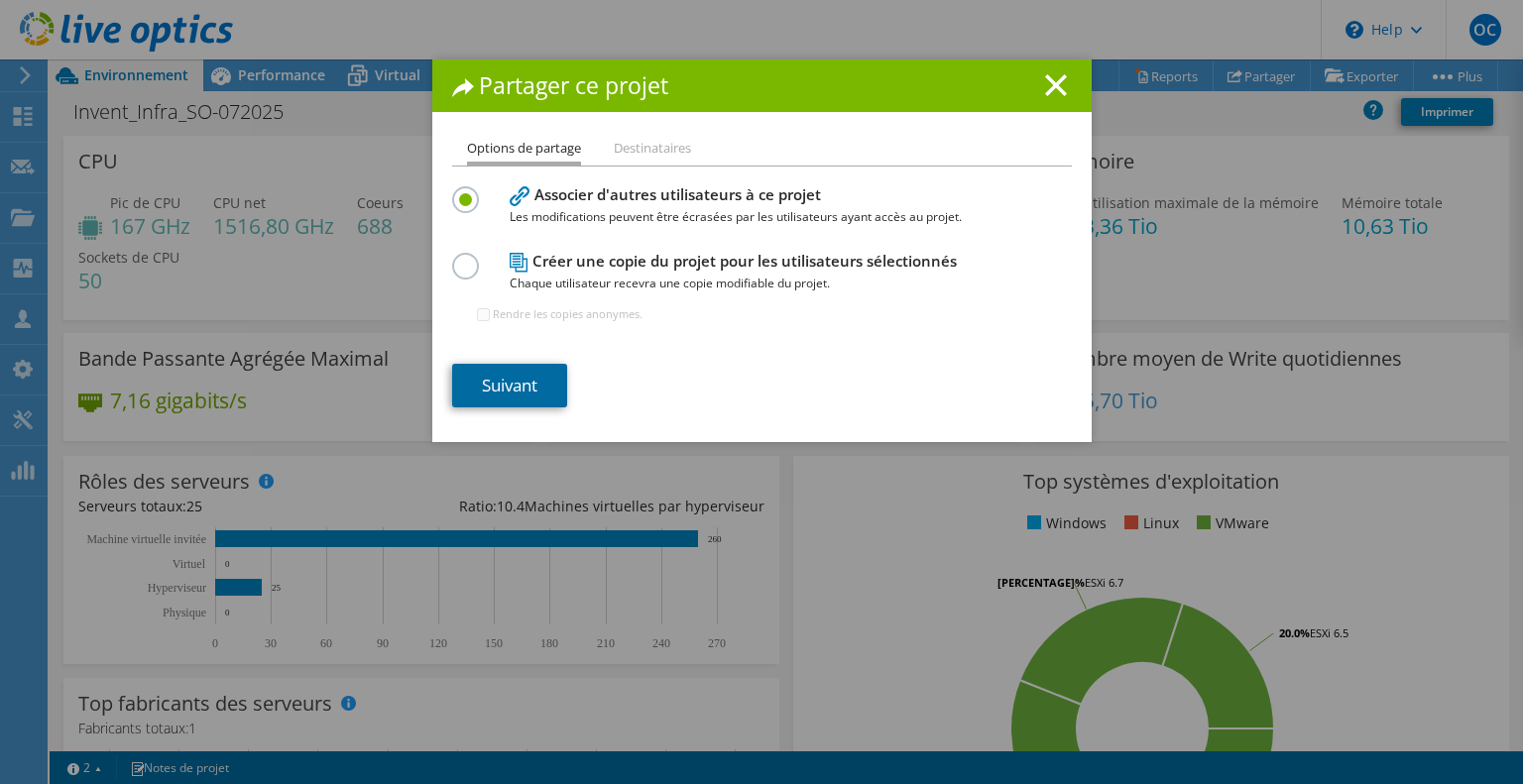 click on "Suivant" at bounding box center (510, 386) 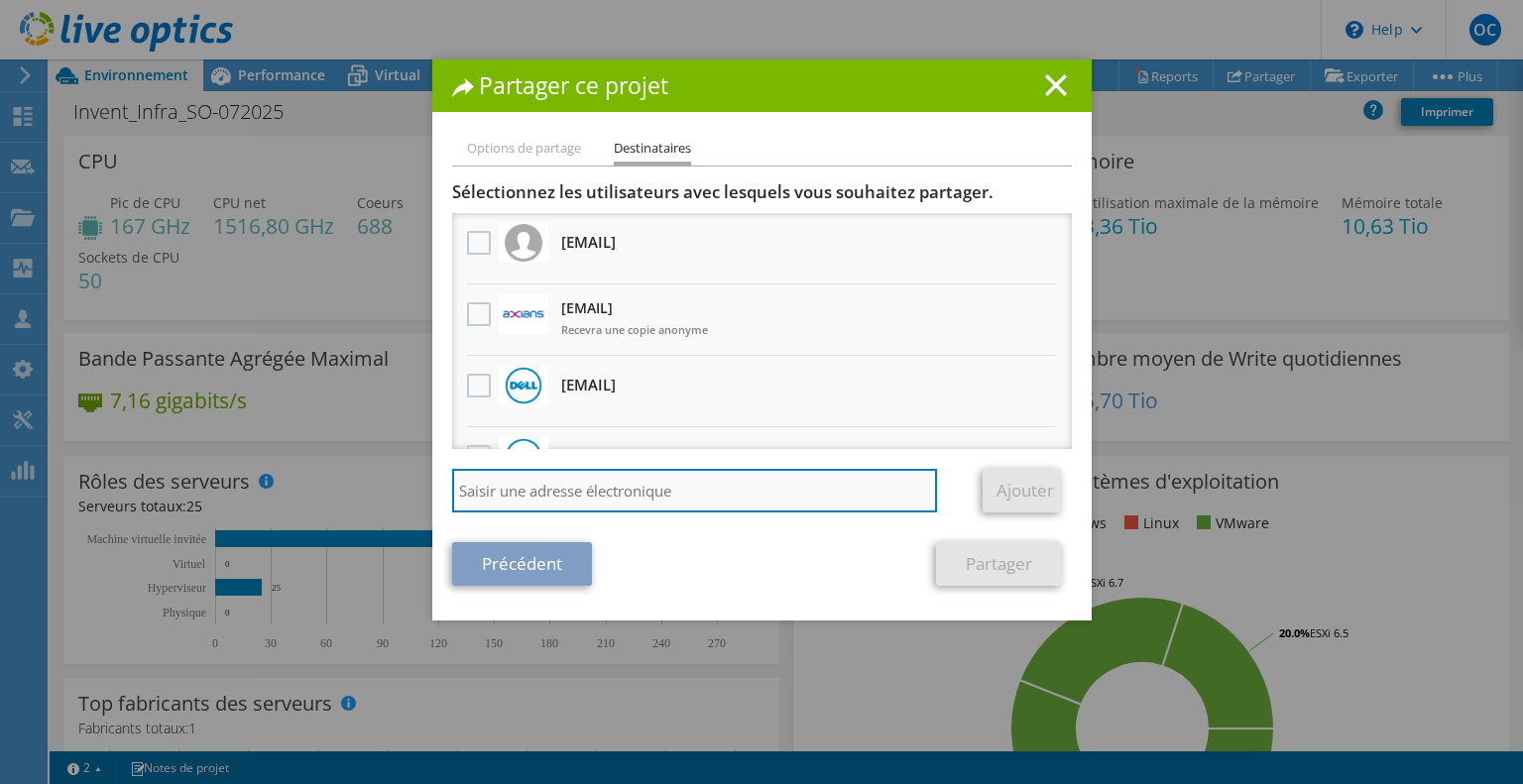 click at bounding box center [695, 491] 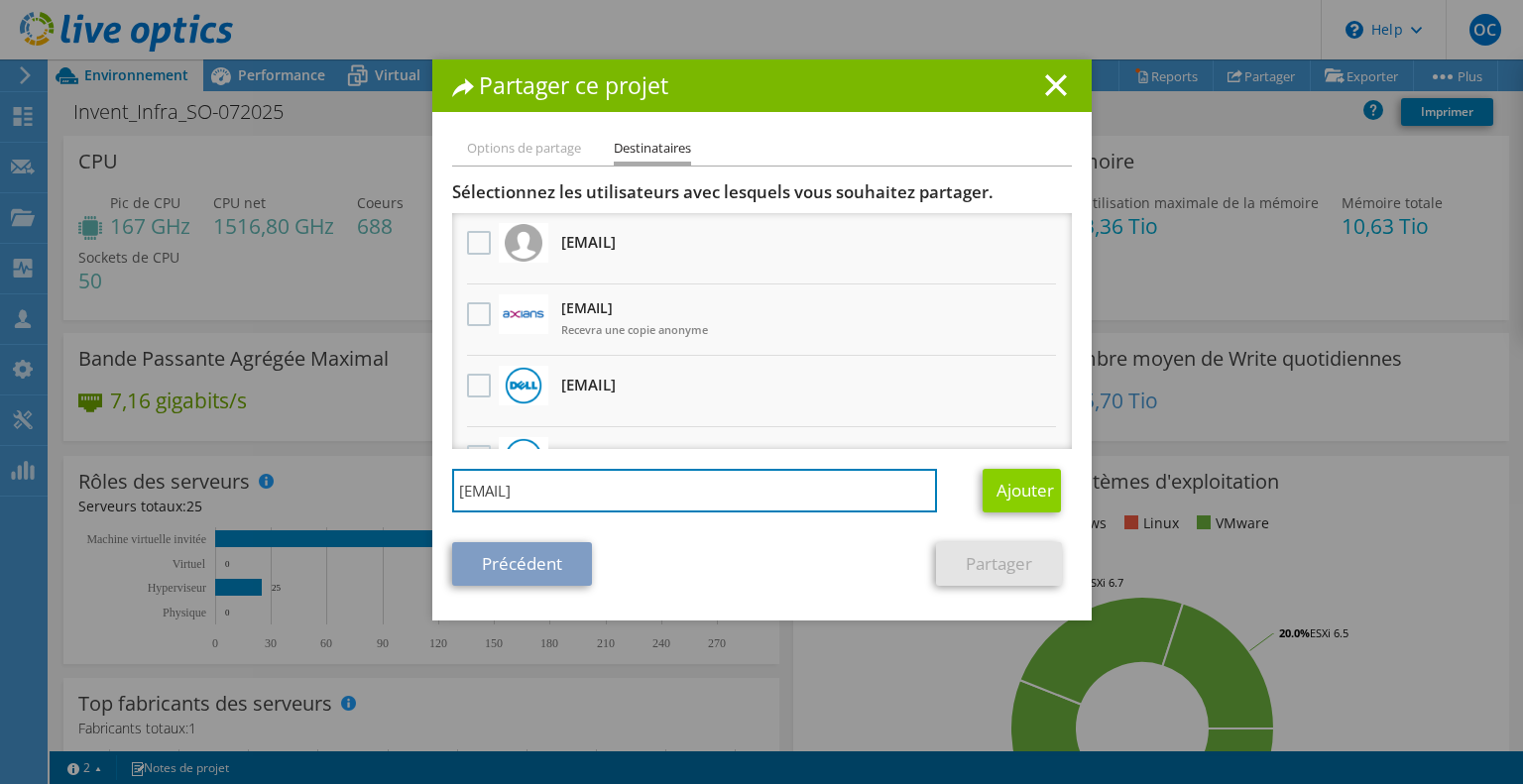 type on "d.benadet@sudouest.com" 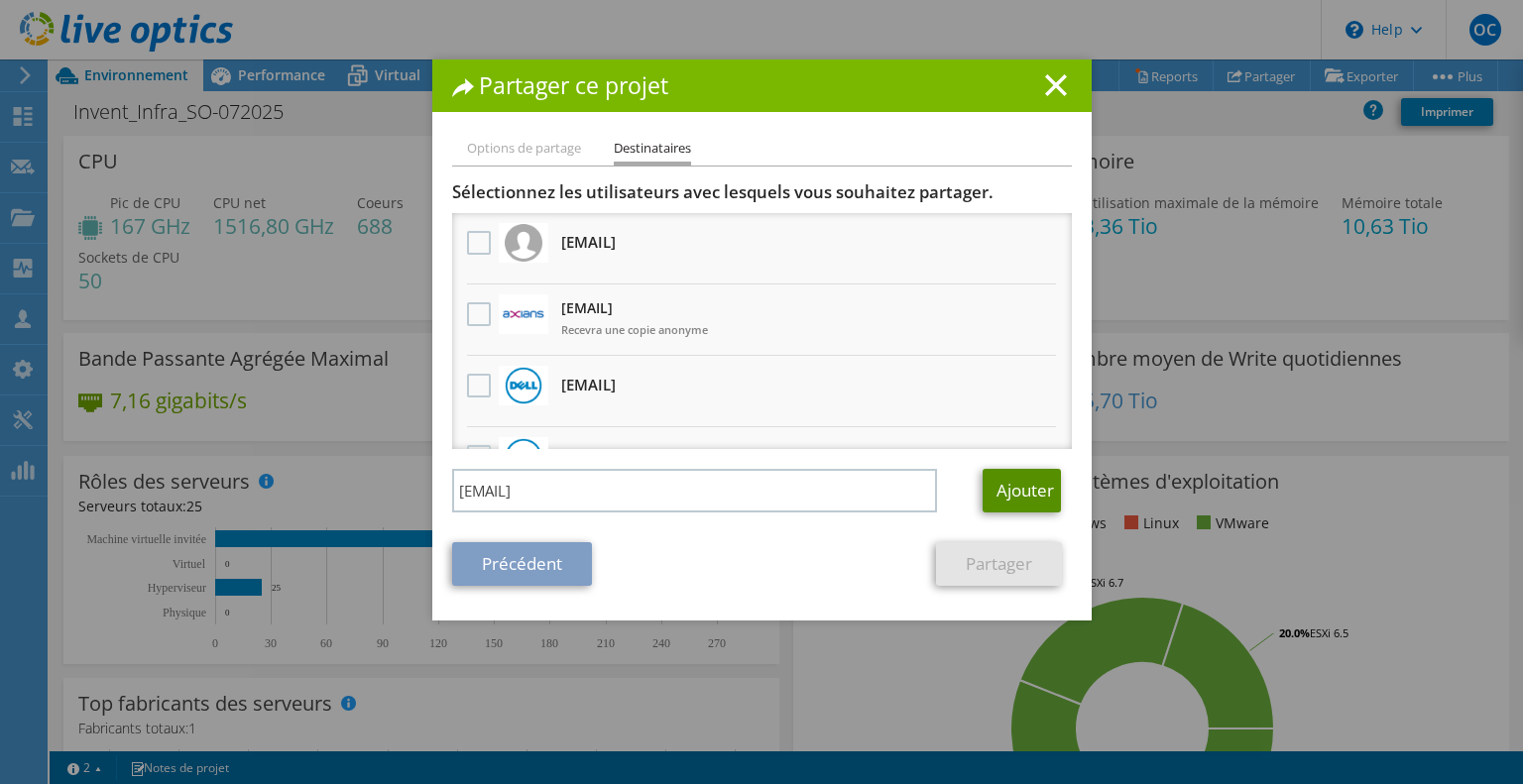 click on "Ajouter" at bounding box center (1021, 491) 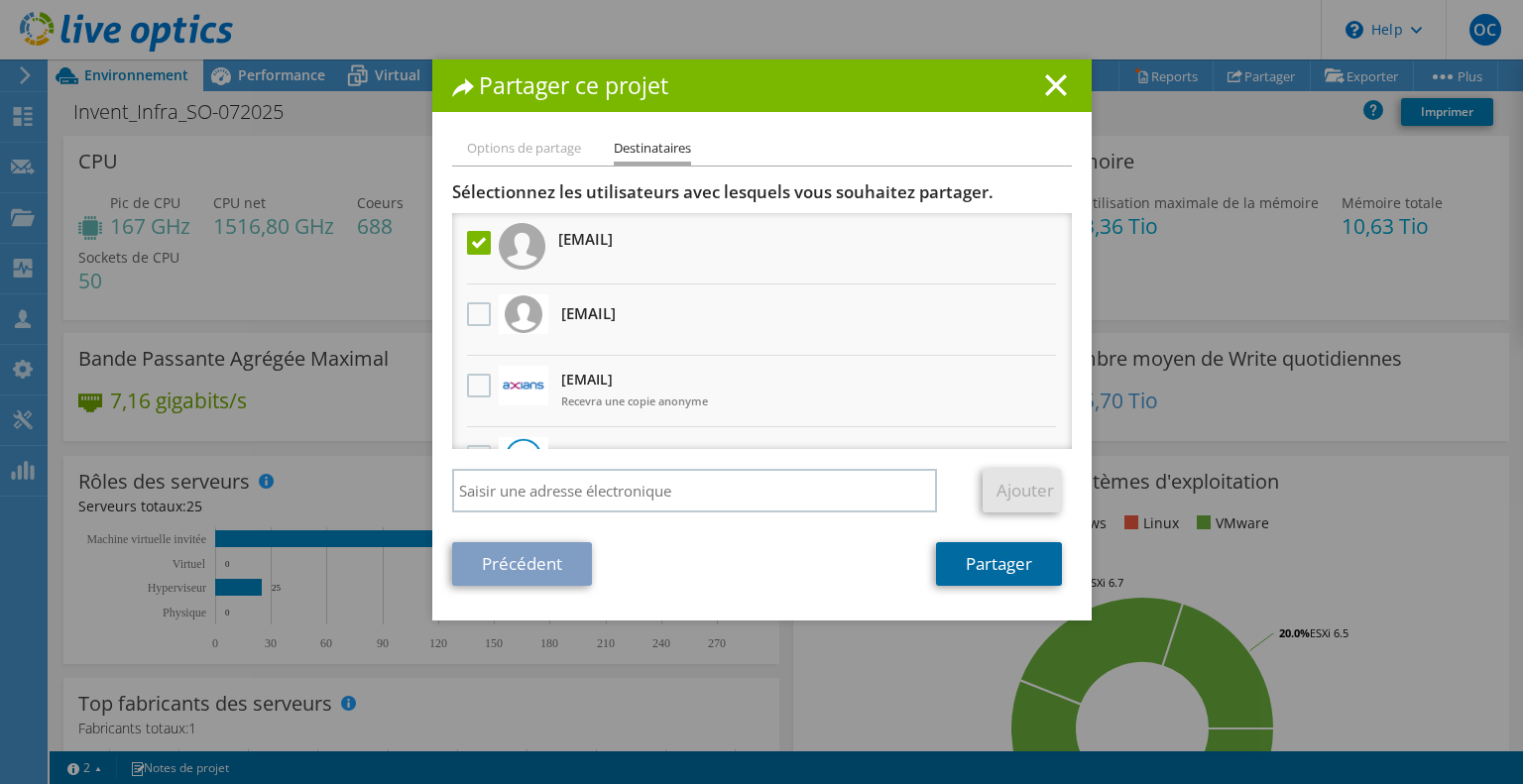 click on "Partager" at bounding box center (998, 564) 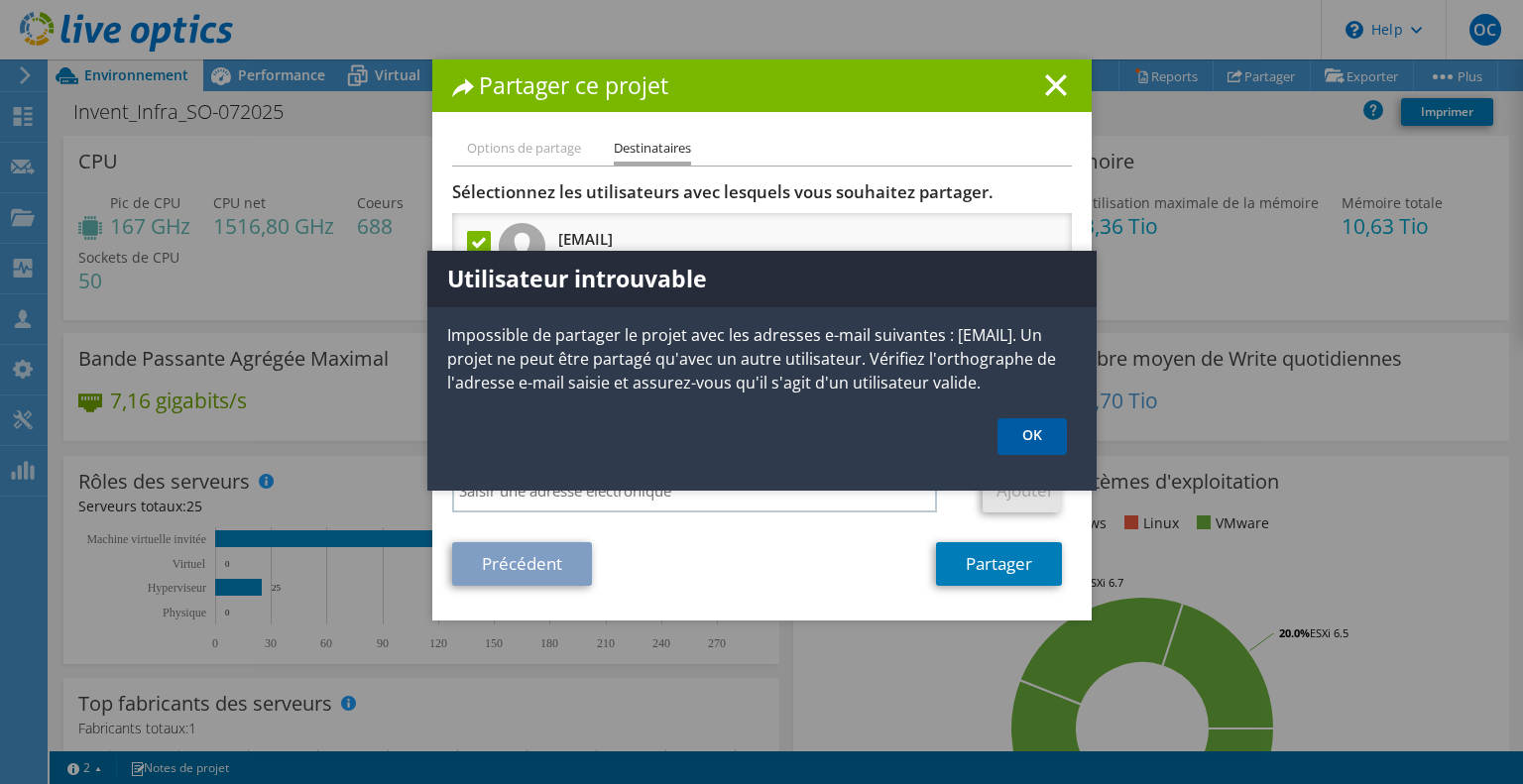 click on "OK" at bounding box center [1032, 436] 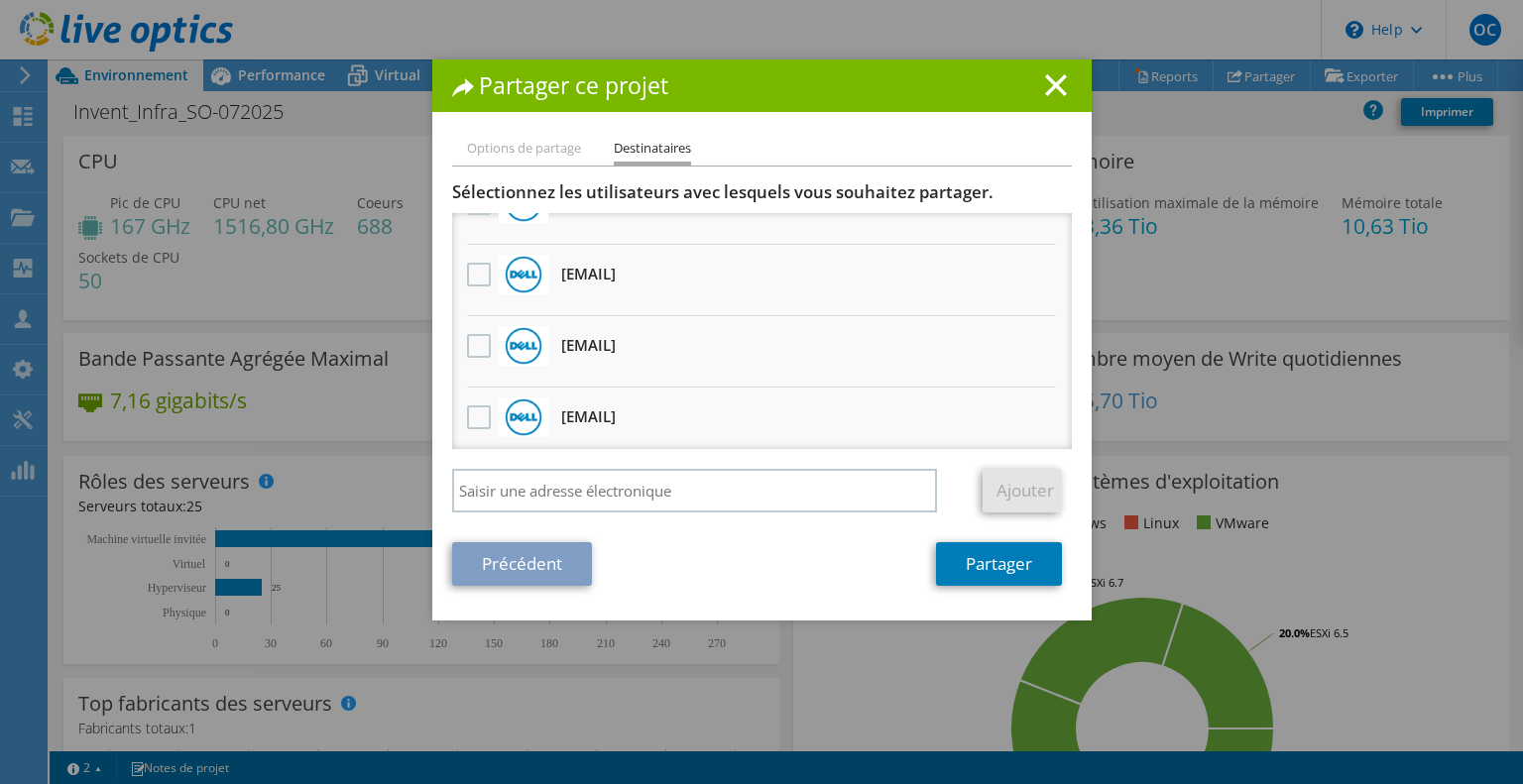 scroll, scrollTop: 0, scrollLeft: 0, axis: both 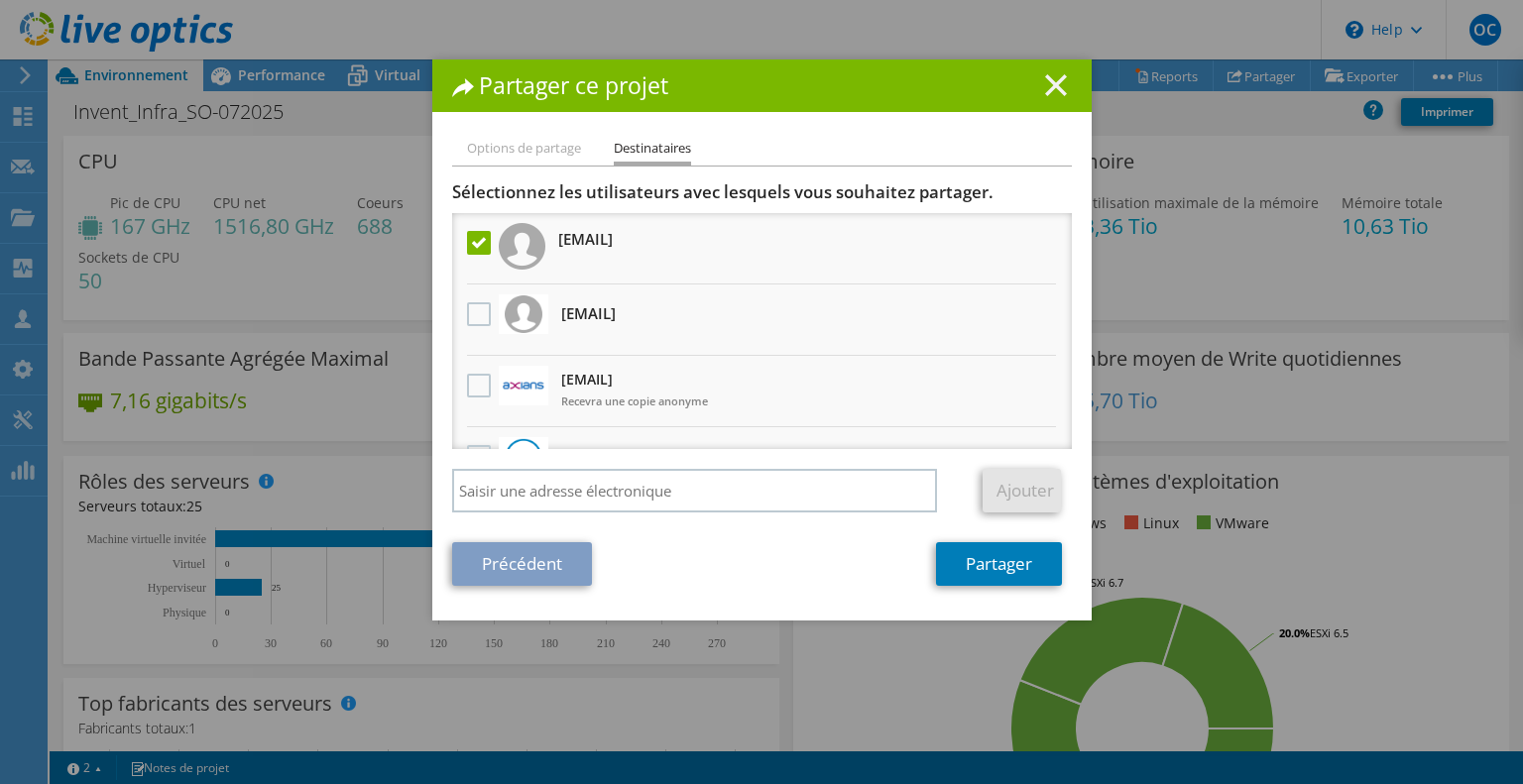 click 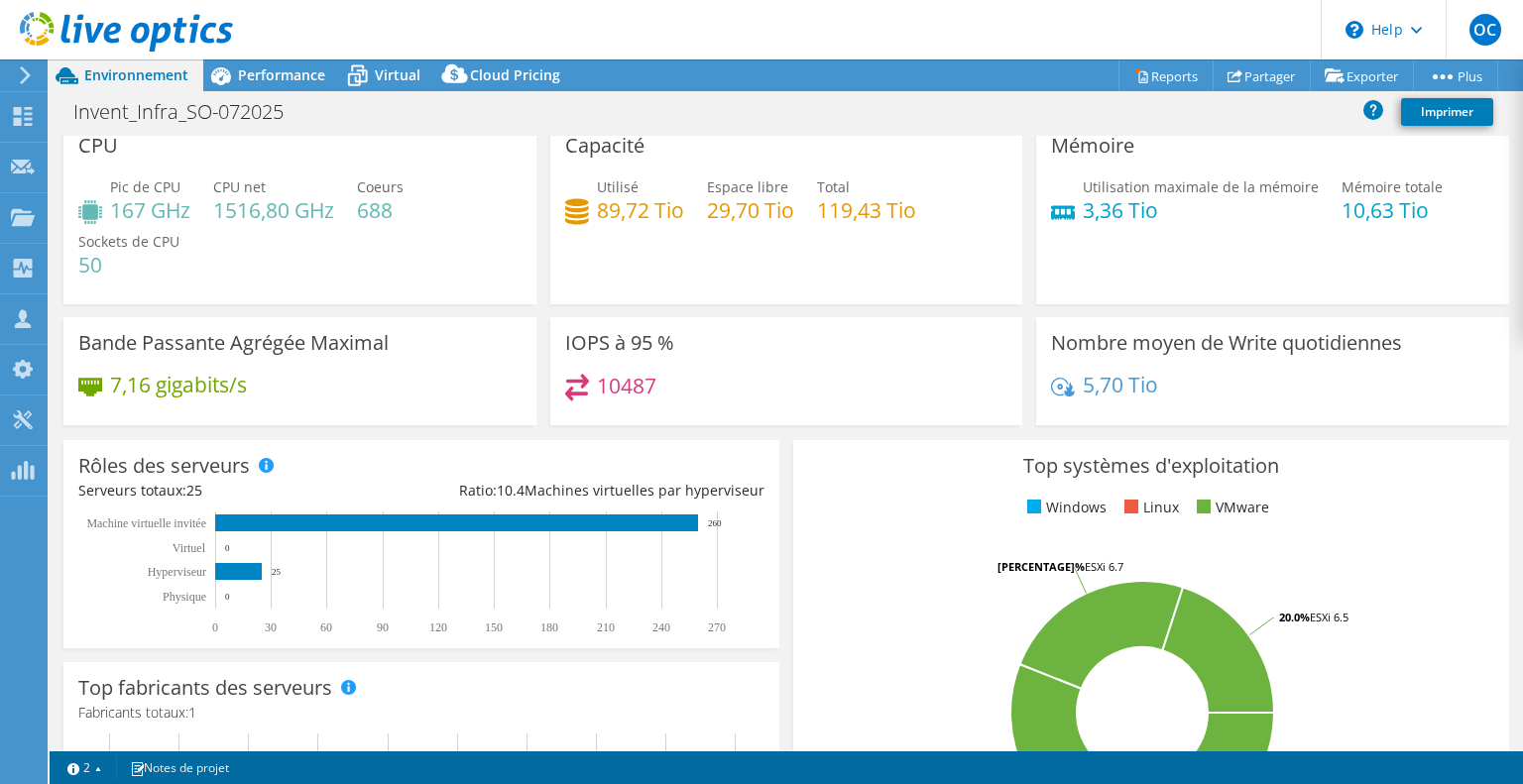 scroll, scrollTop: 0, scrollLeft: 0, axis: both 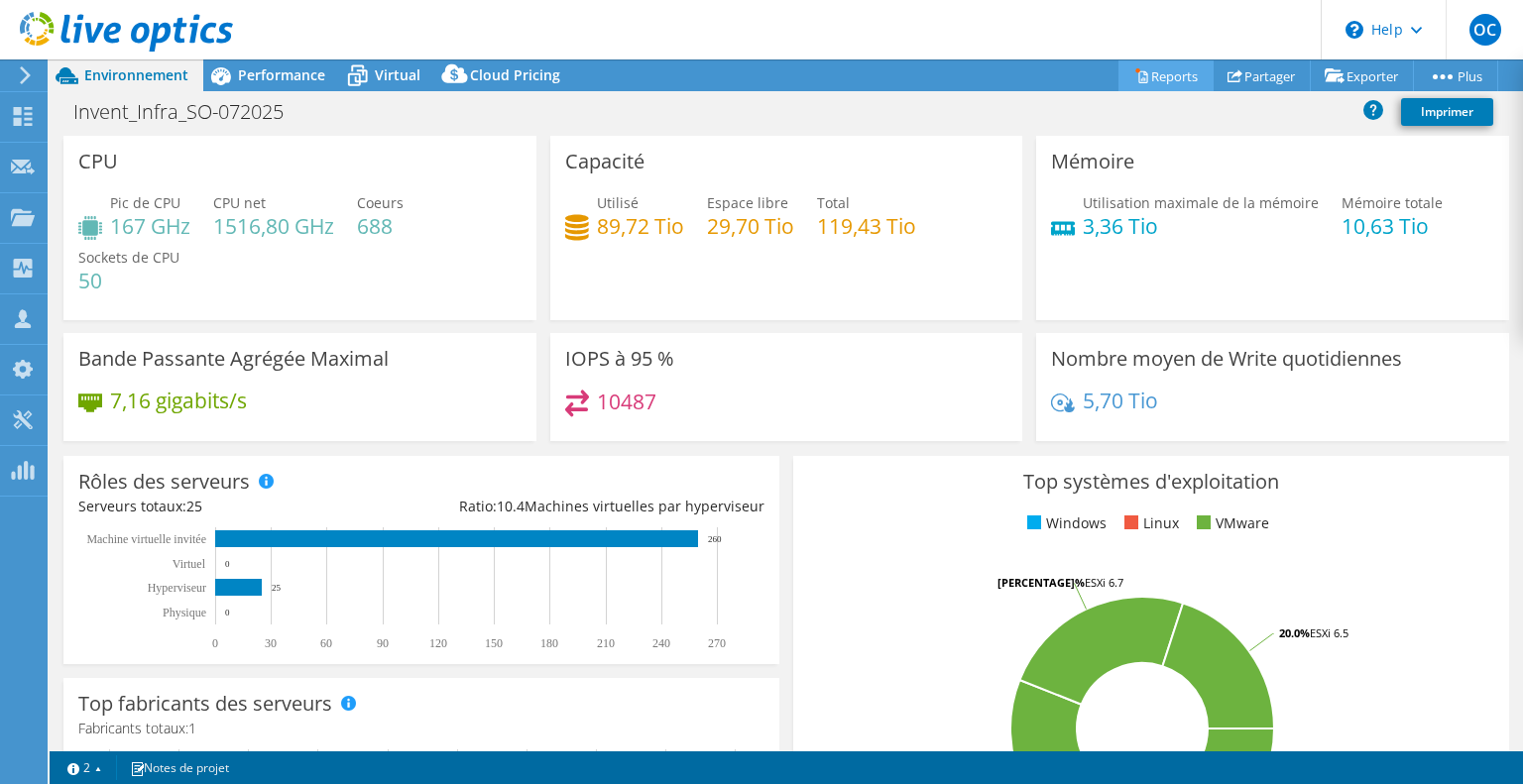click on "Reports" at bounding box center [1166, 75] 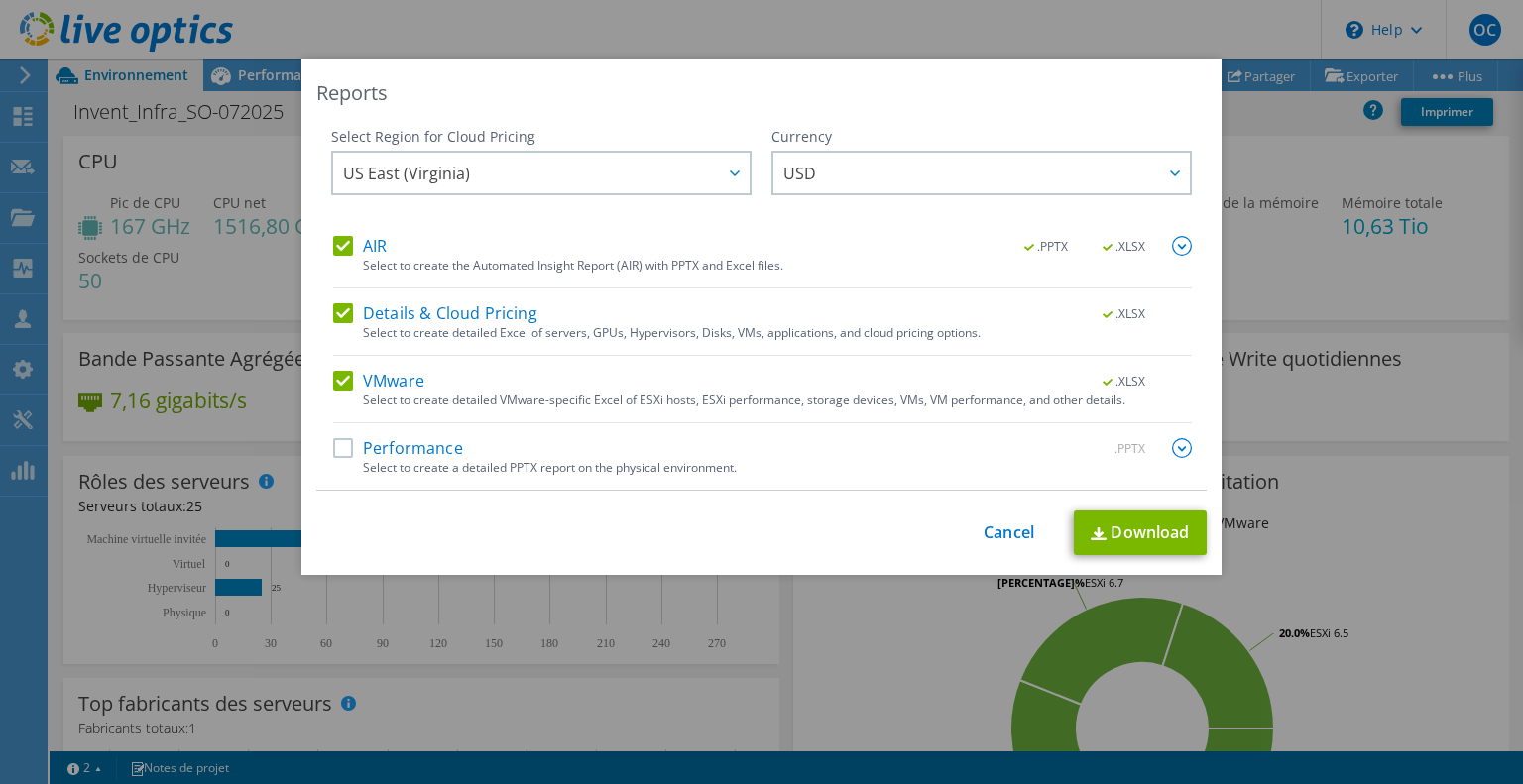 click on "Performance" at bounding box center (398, 448) 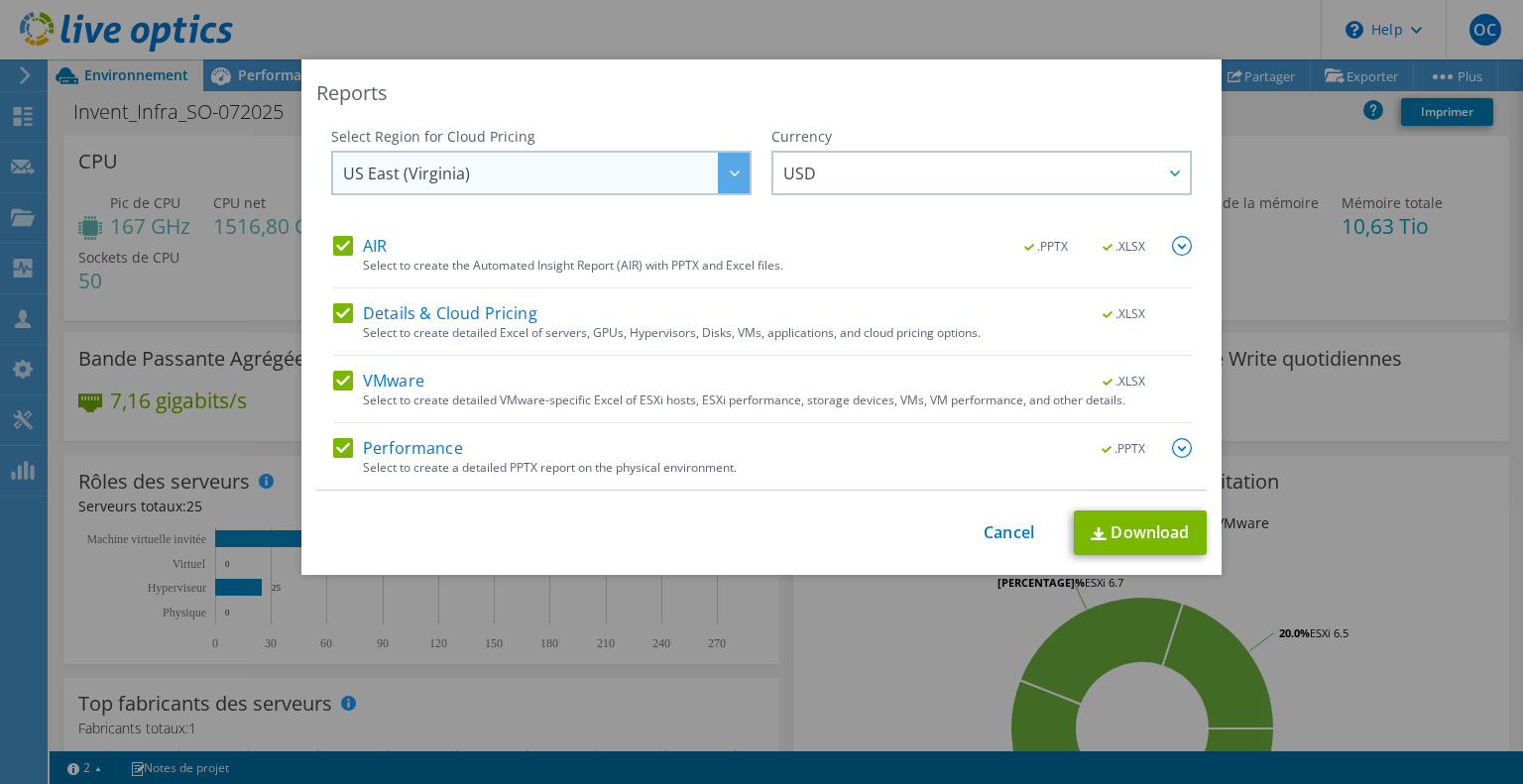 click on "US East (Virginia)" at bounding box center (546, 172) 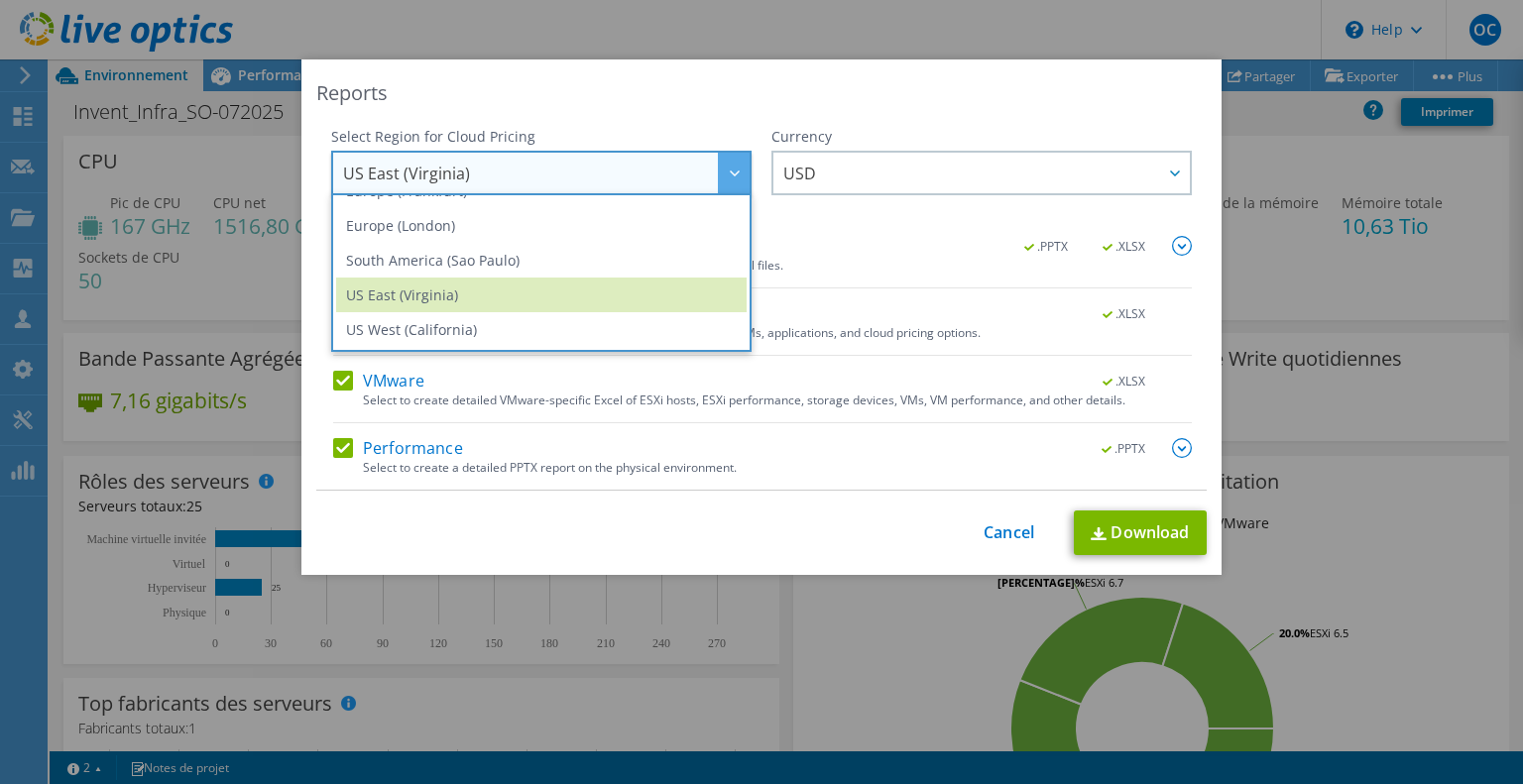scroll, scrollTop: 168, scrollLeft: 0, axis: vertical 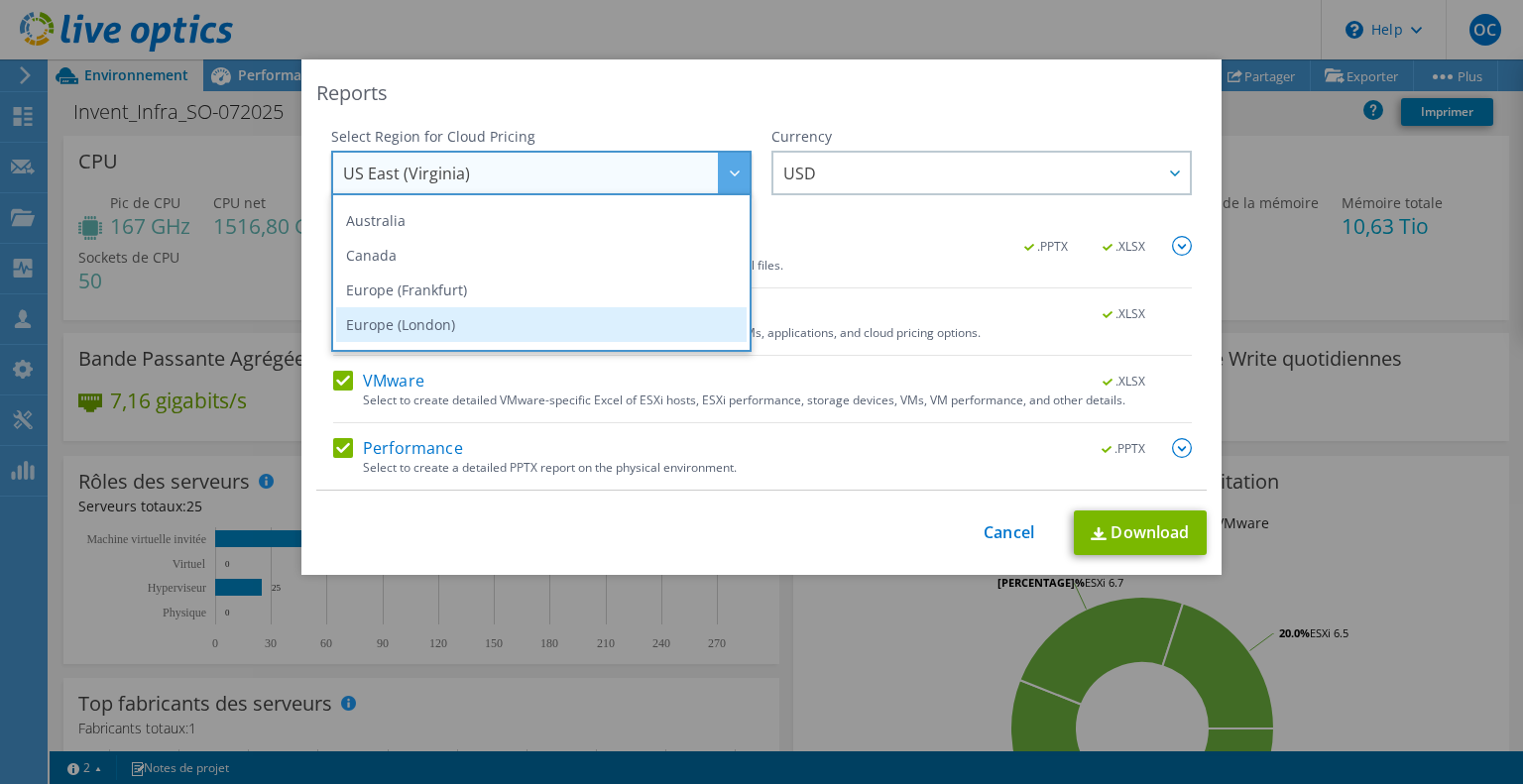 click on "Europe (London)" at bounding box center [541, 324] 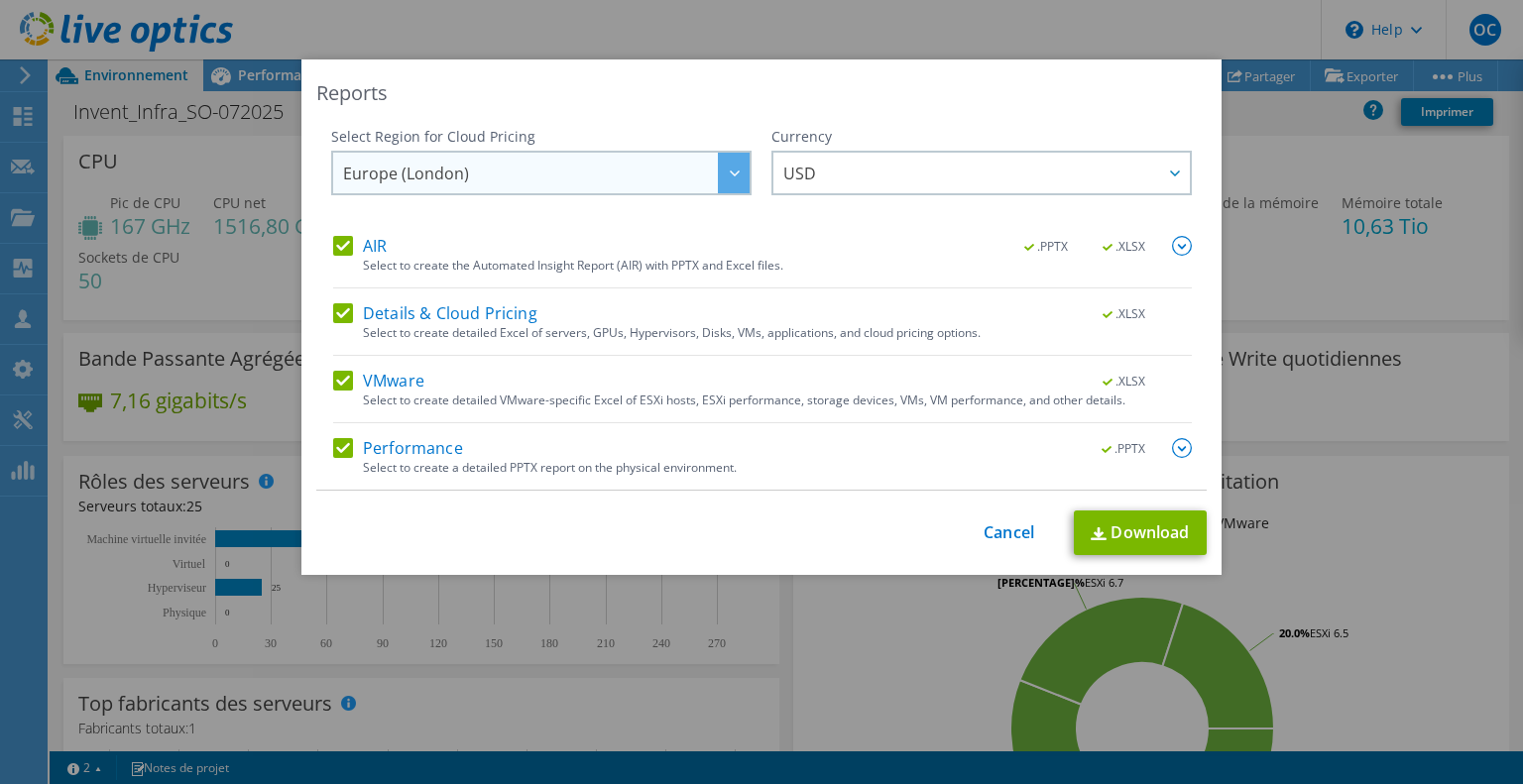 click on "Europe (London)" at bounding box center [546, 172] 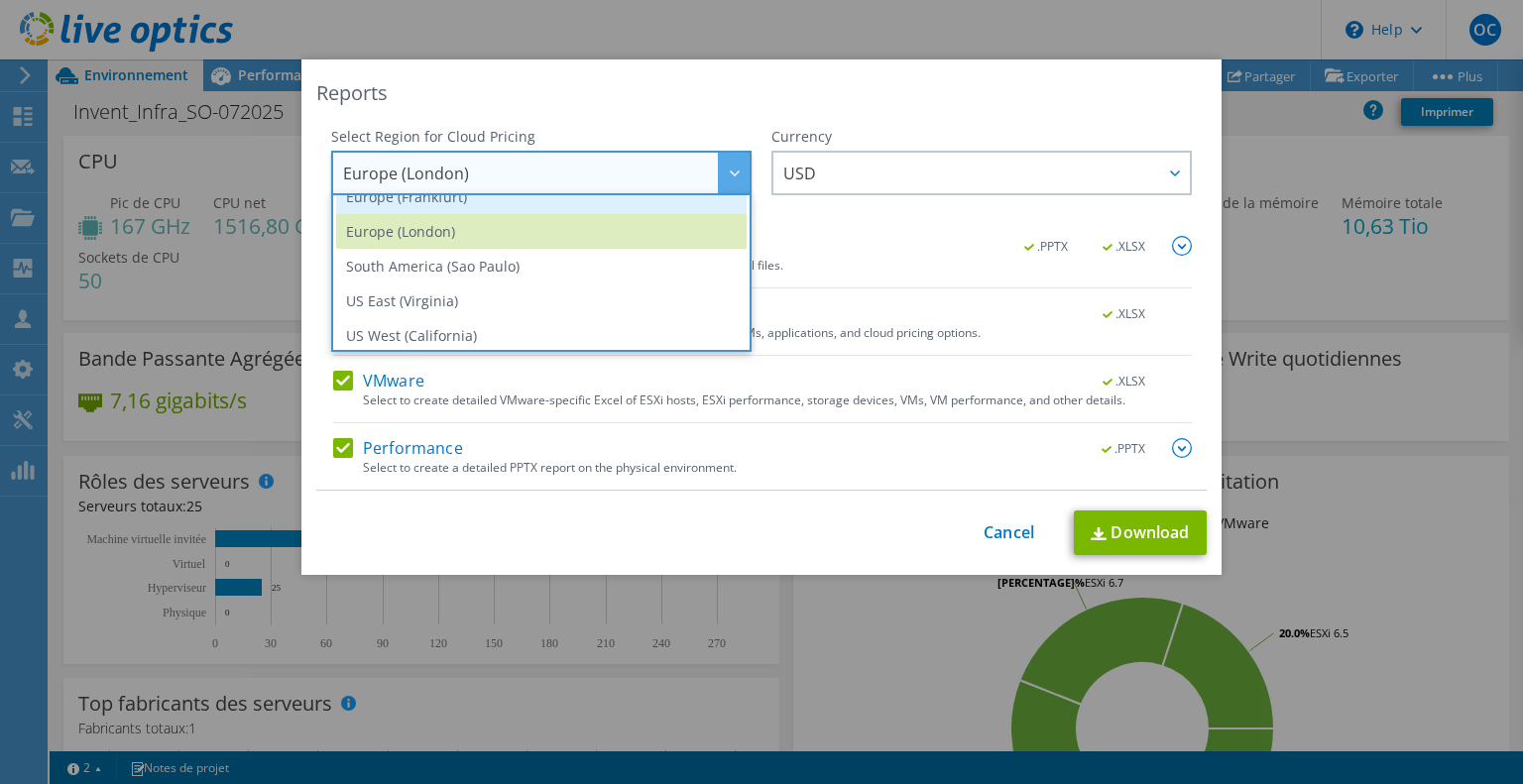 scroll, scrollTop: 268, scrollLeft: 0, axis: vertical 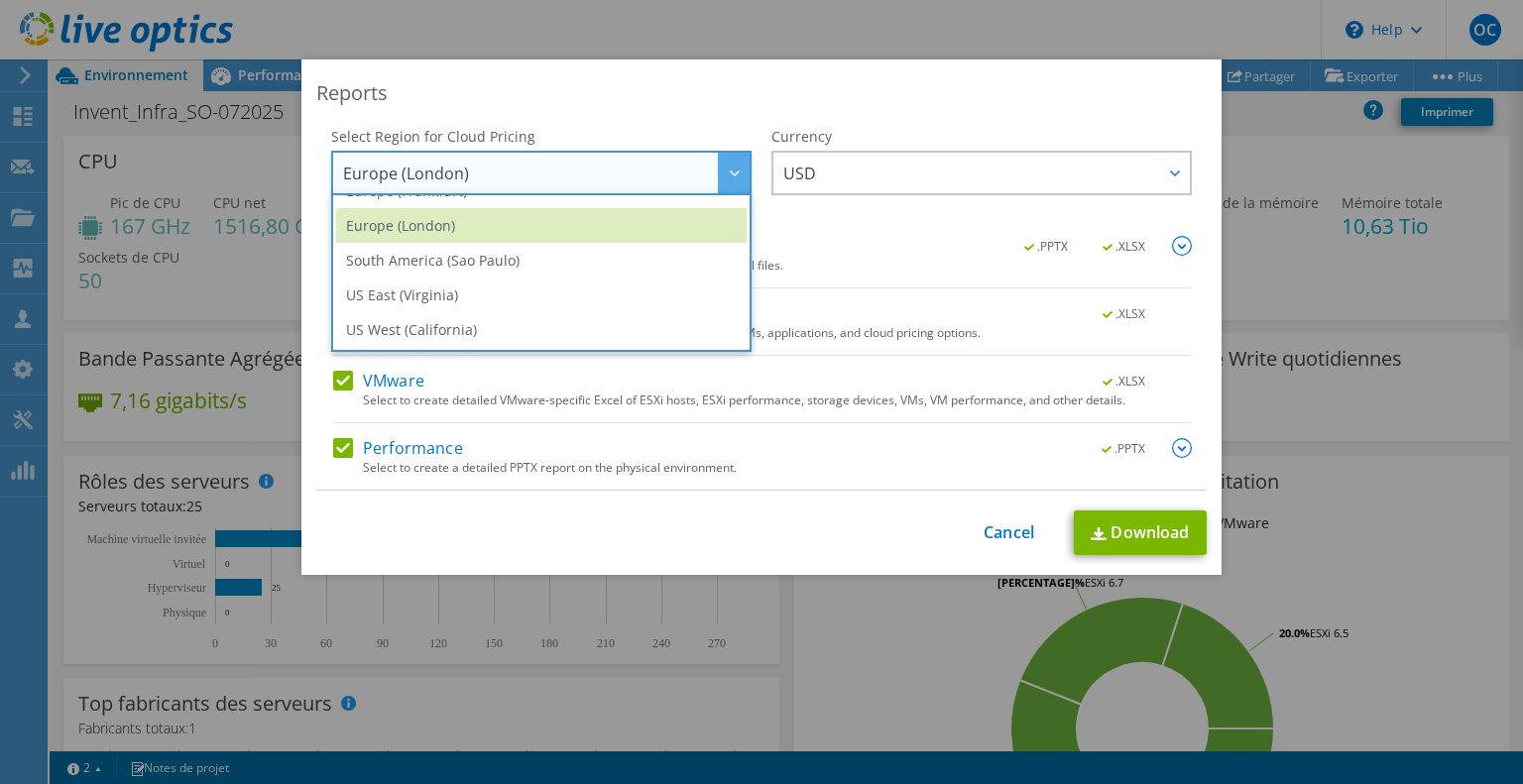 click on "Reports" at bounding box center [762, 93] 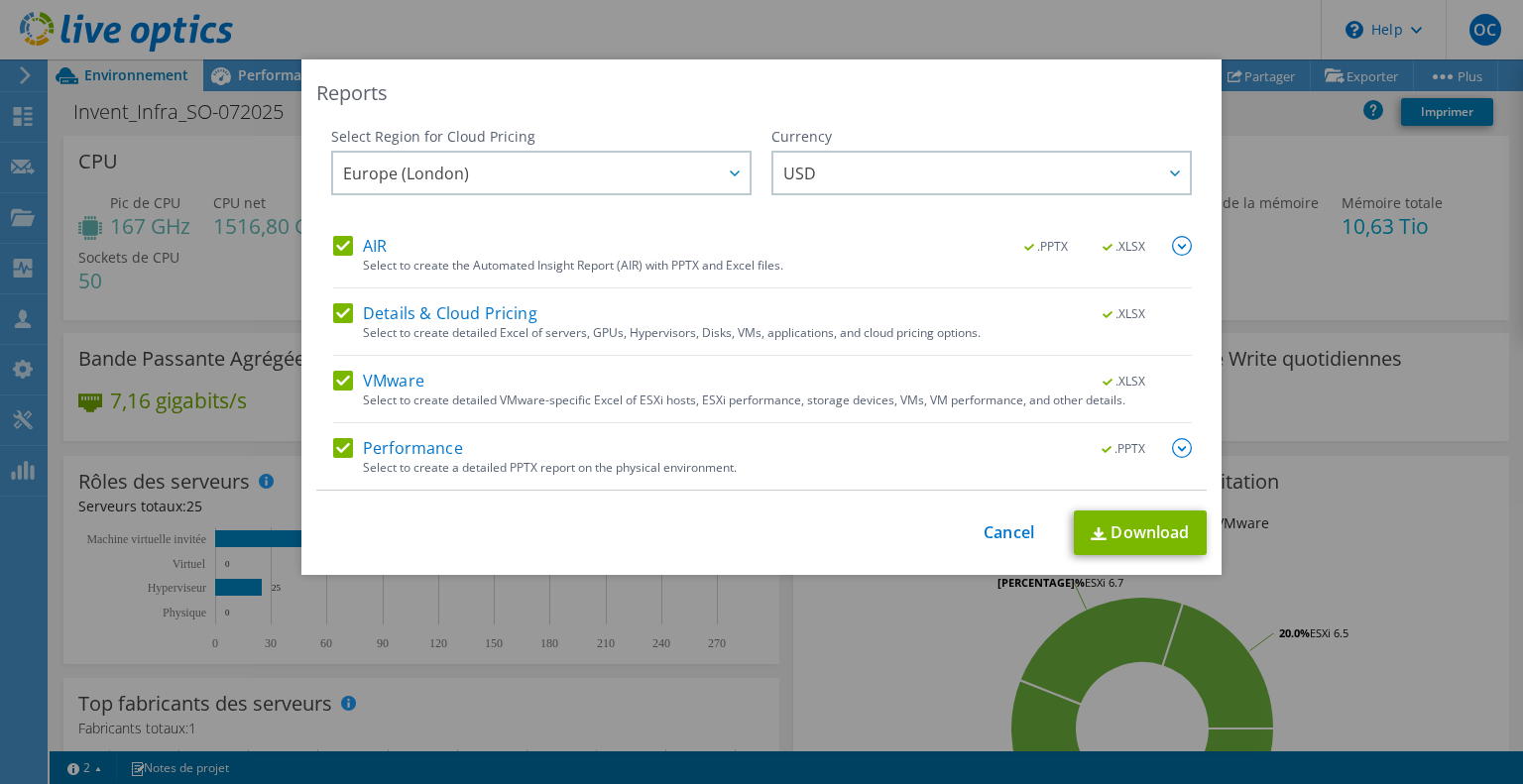 click on "Details & Cloud Pricing" at bounding box center [435, 313] 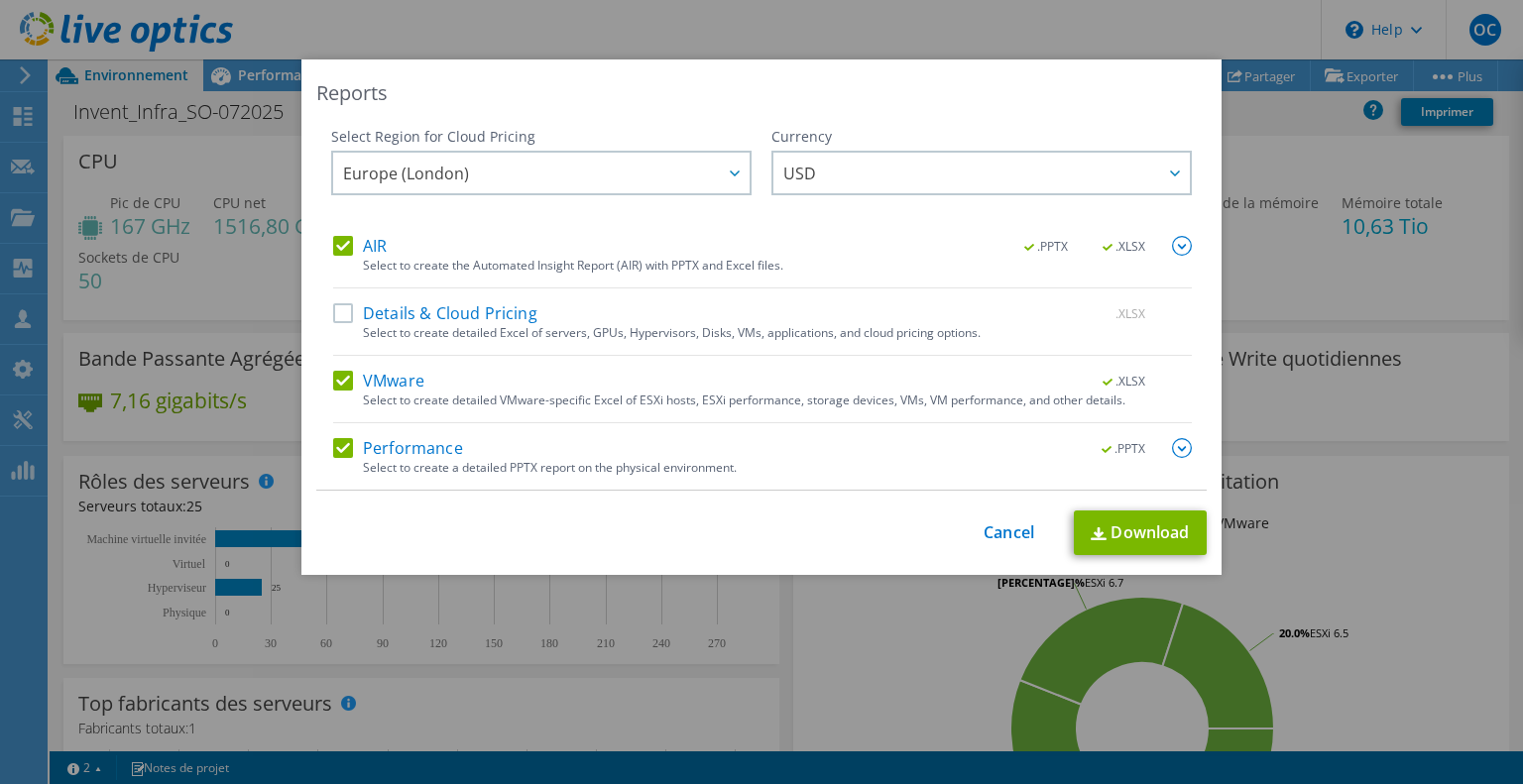 click on "Details & Cloud Pricing" at bounding box center (435, 313) 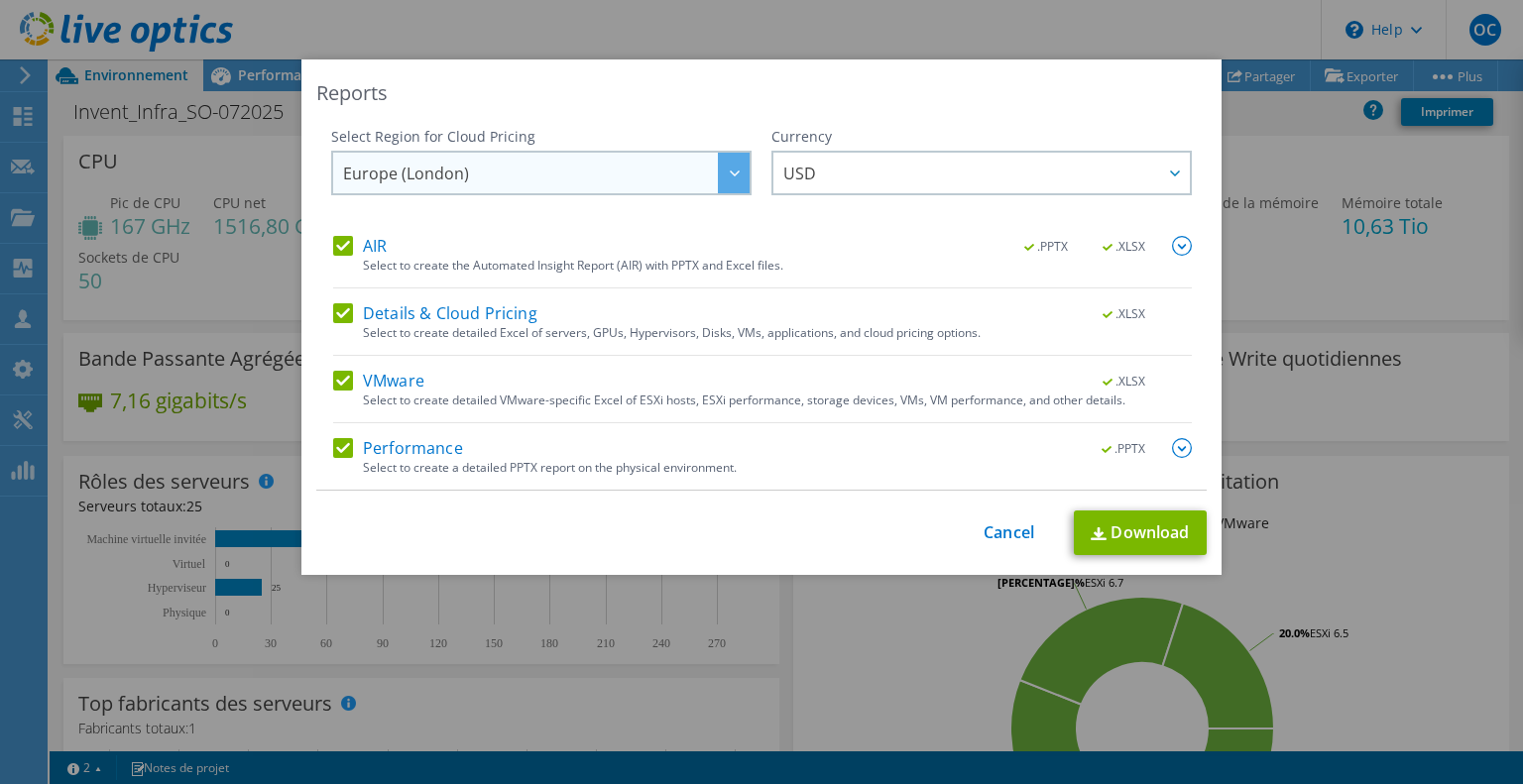click on "Europe (London)" at bounding box center [546, 172] 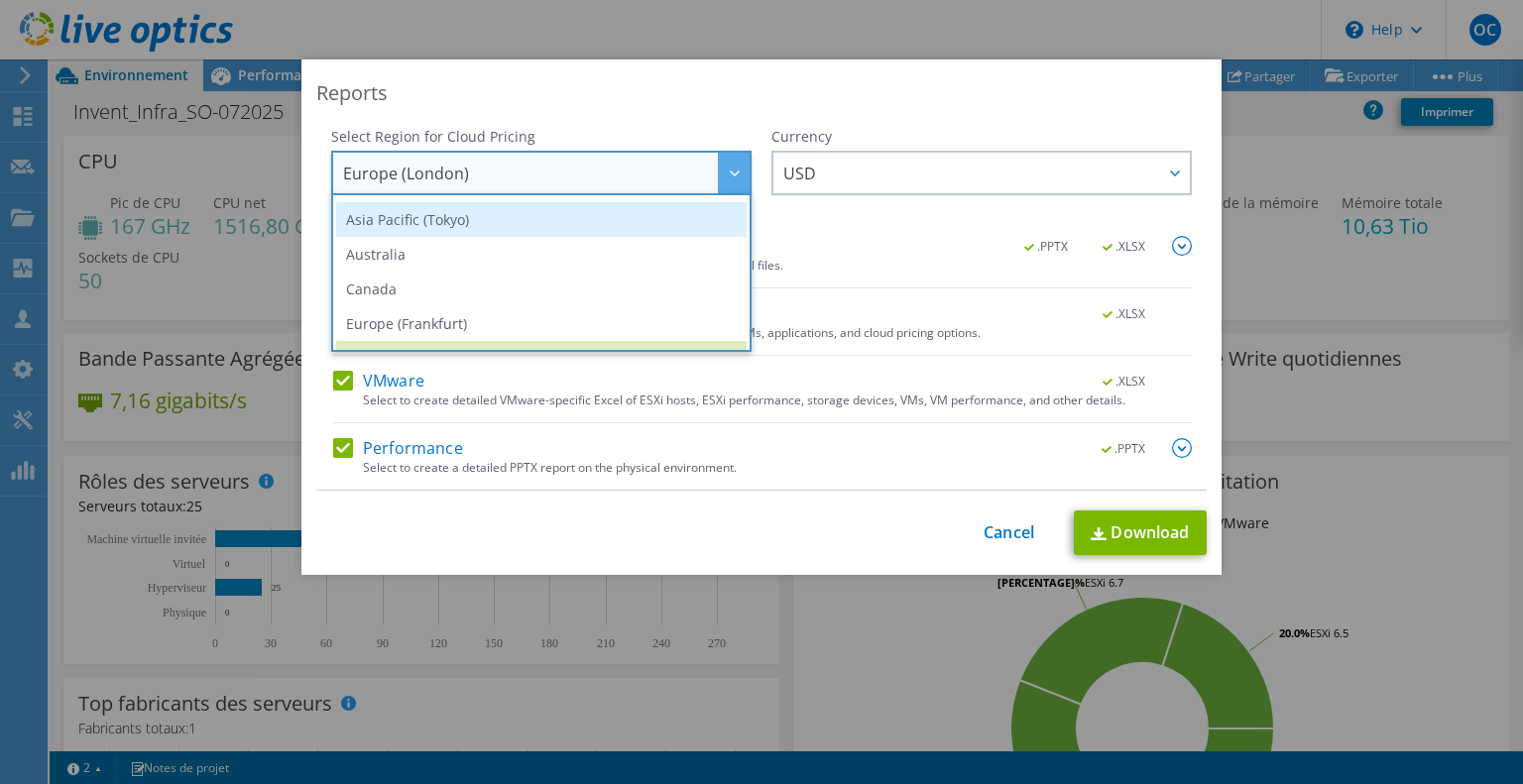 scroll, scrollTop: 168, scrollLeft: 0, axis: vertical 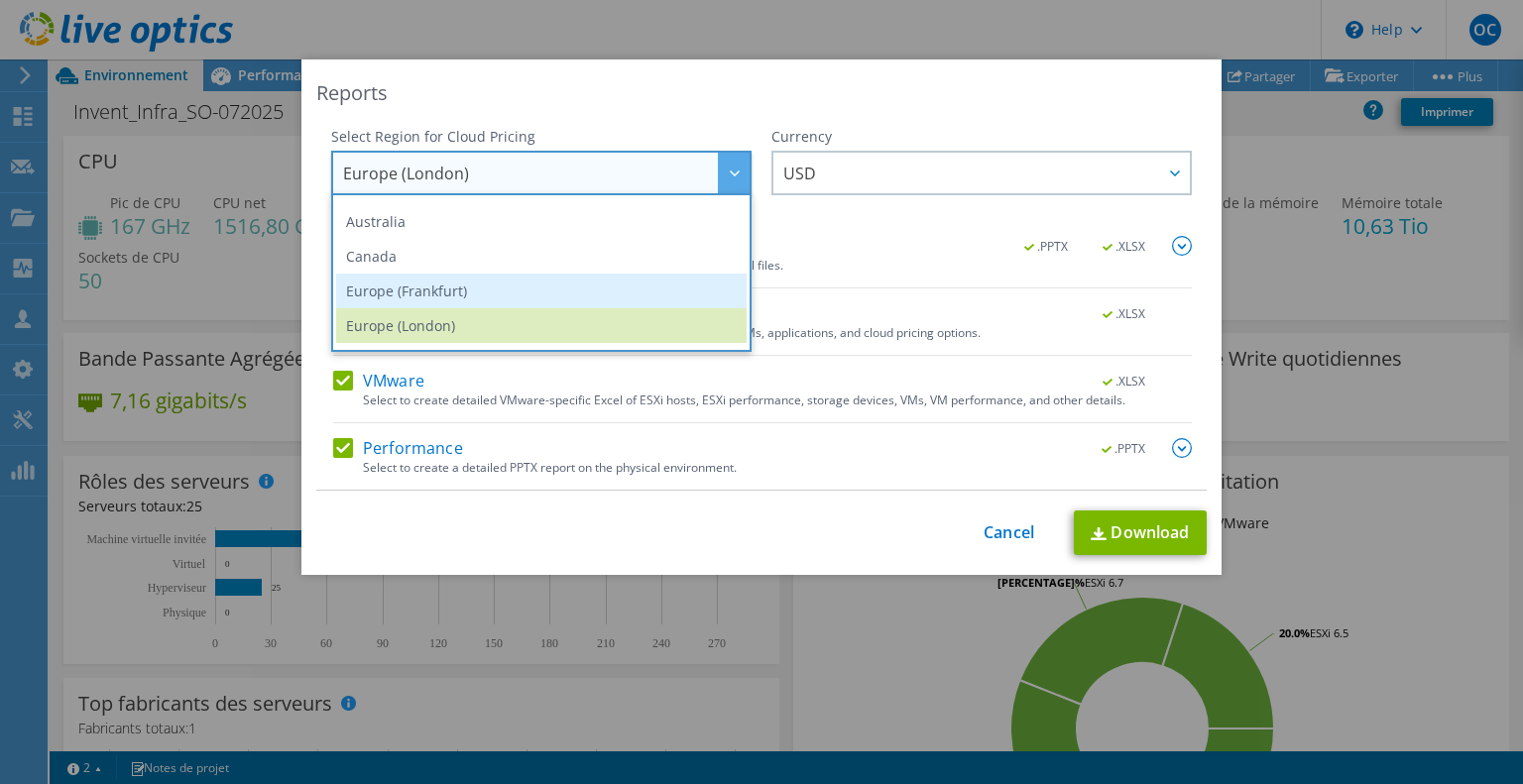 click on "Europe (Frankfurt)" at bounding box center [541, 290] 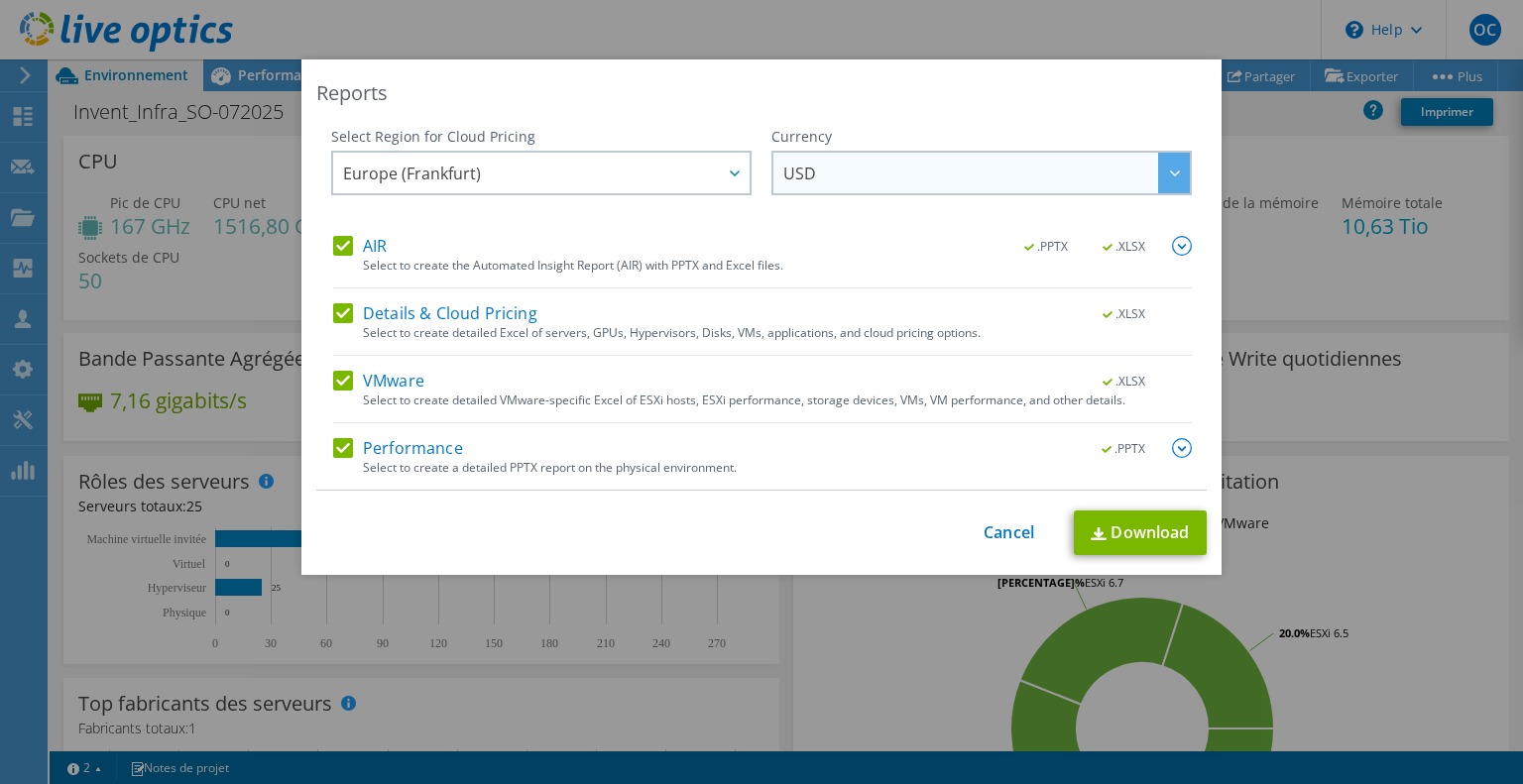 click on "USD" at bounding box center (987, 172) 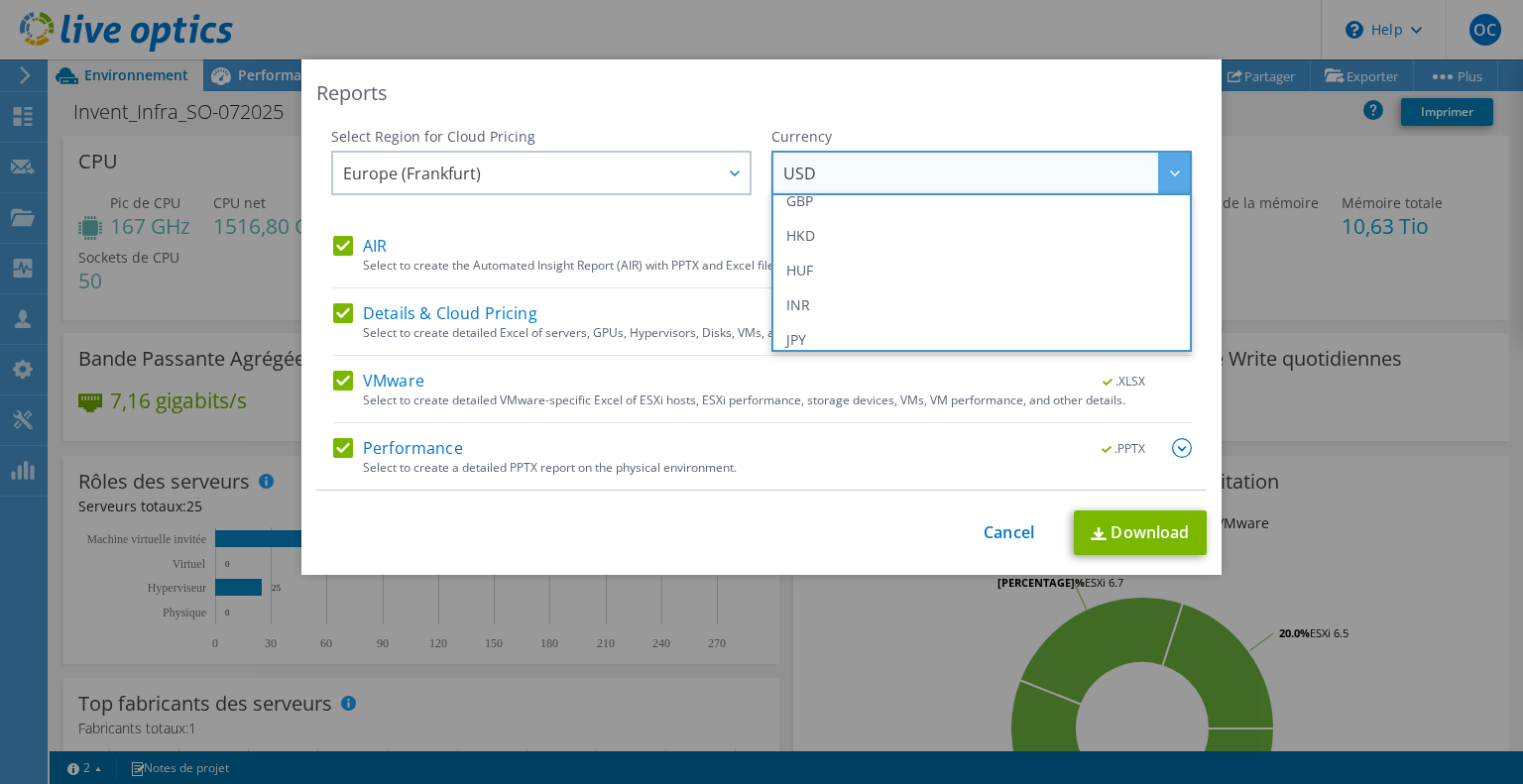 scroll, scrollTop: 297, scrollLeft: 0, axis: vertical 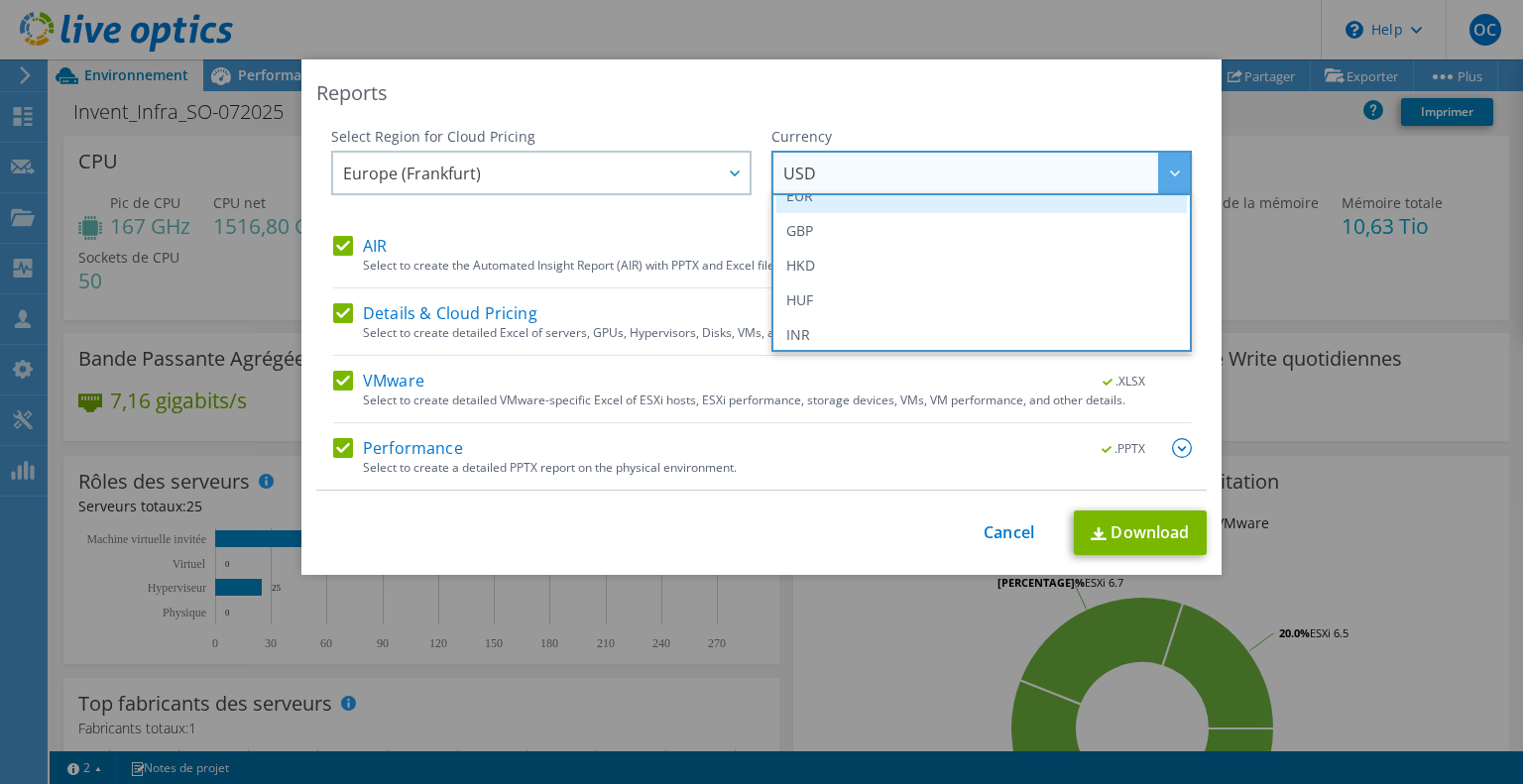 click on "EUR" at bounding box center [982, 195] 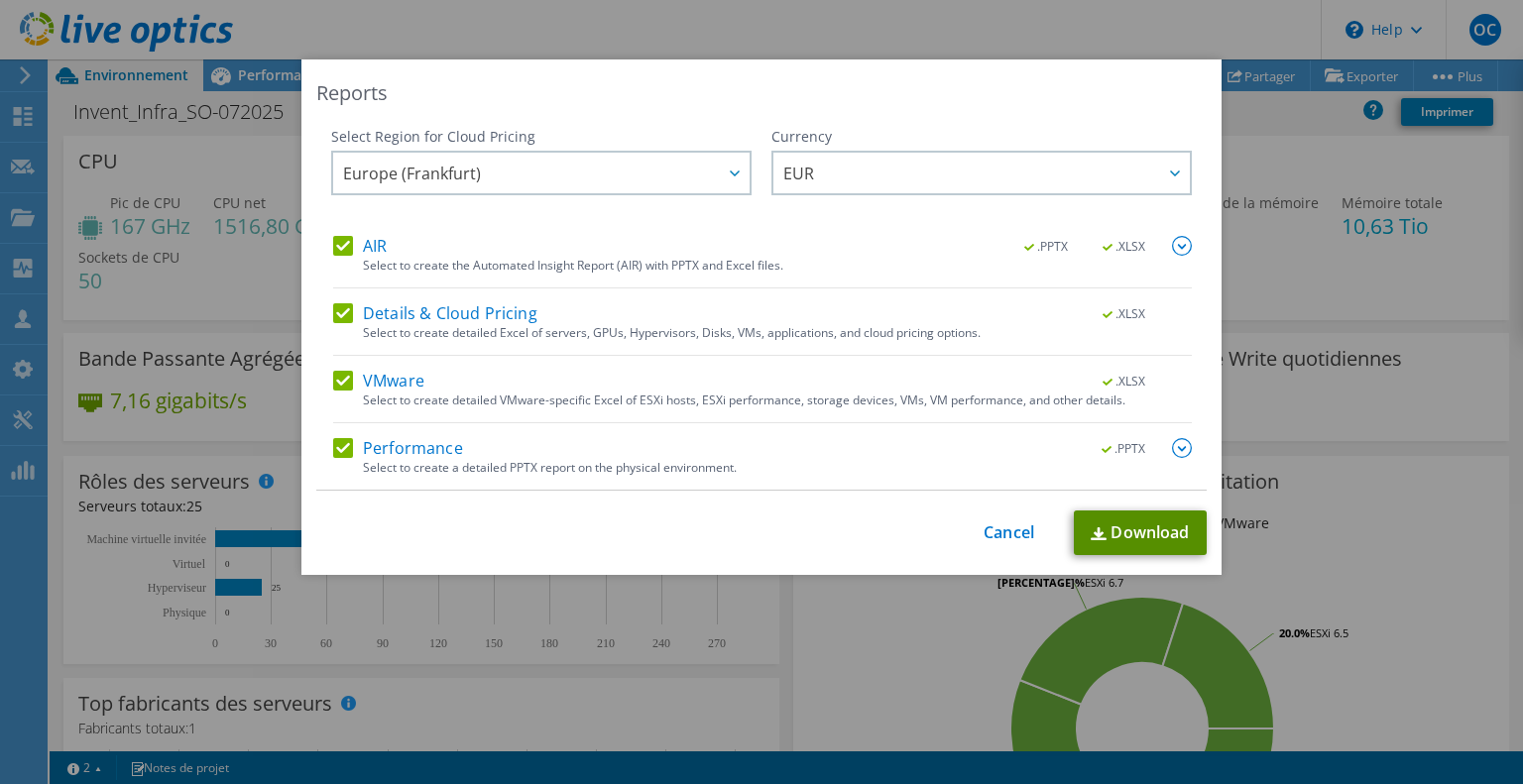 click on "Download" at bounding box center [1140, 532] 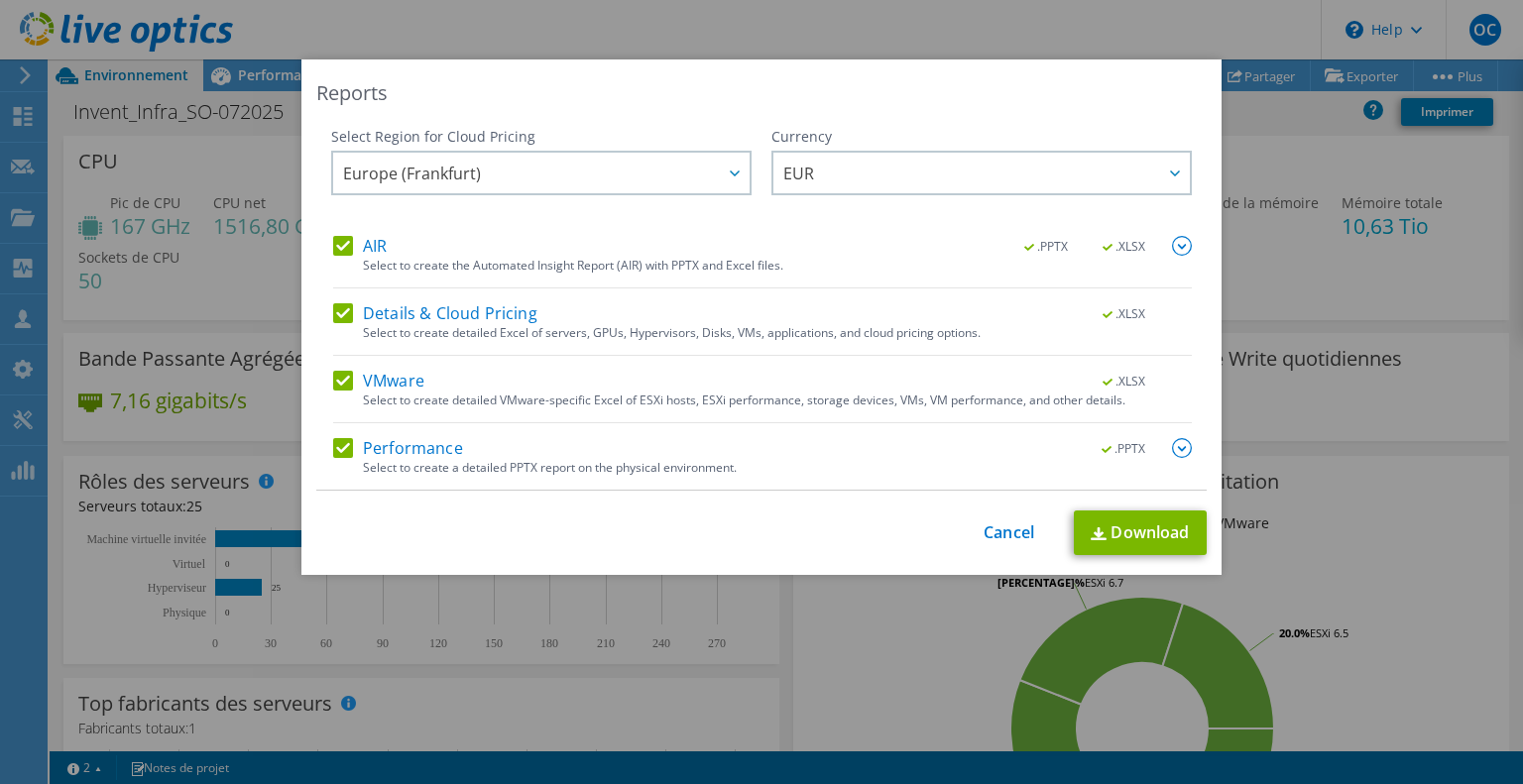 click at bounding box center (1182, 448) 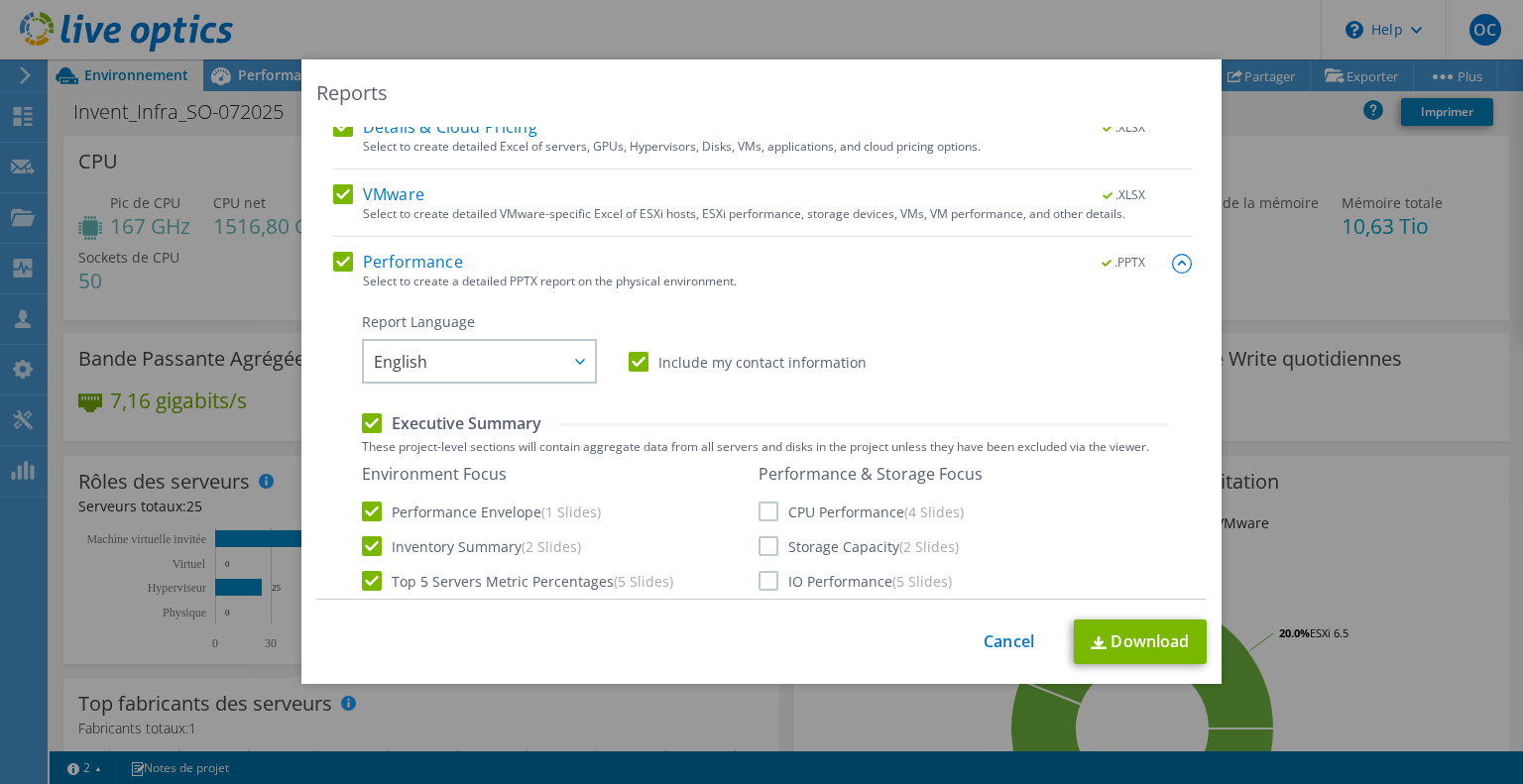 scroll, scrollTop: 198, scrollLeft: 0, axis: vertical 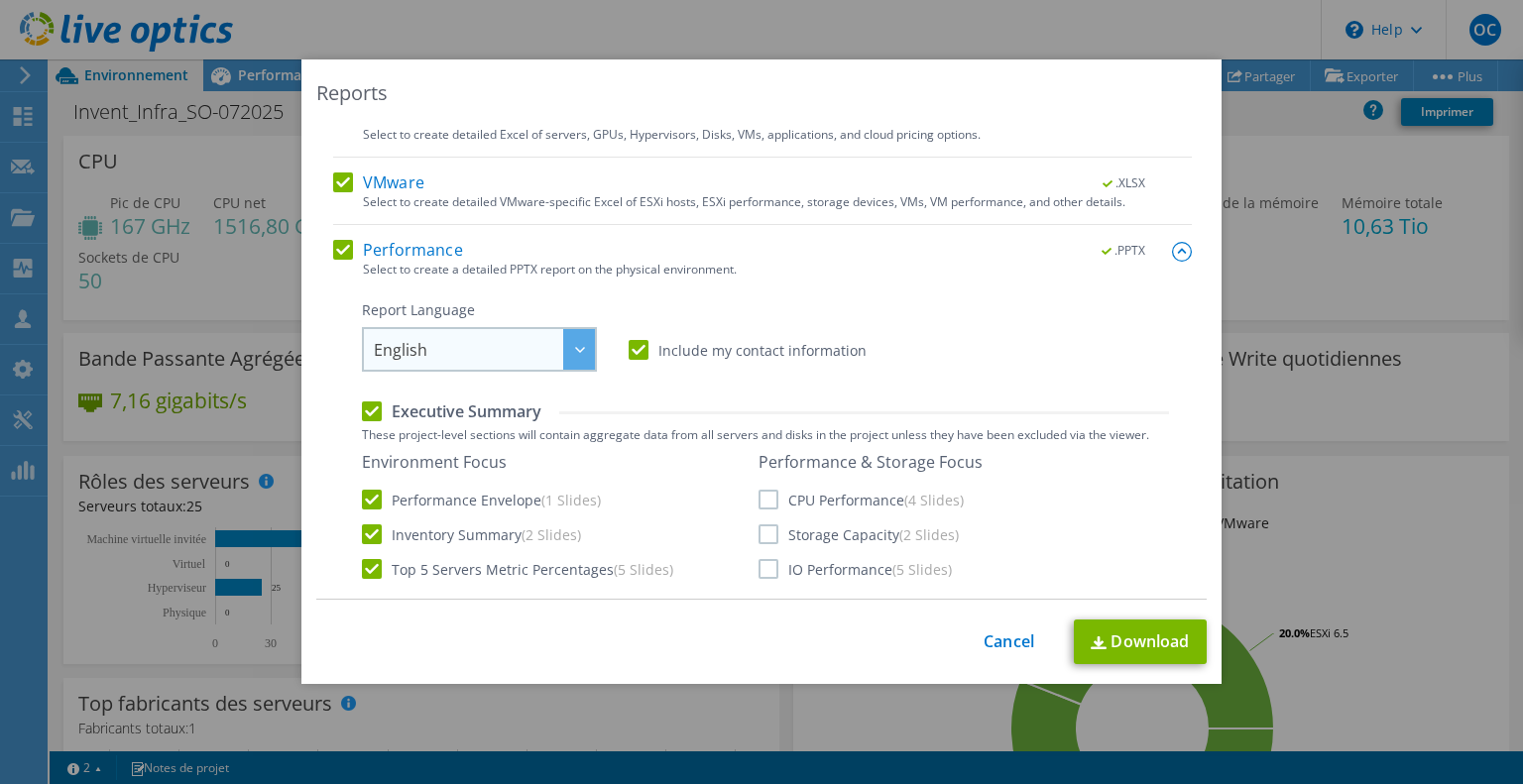 click at bounding box center (579, 349) 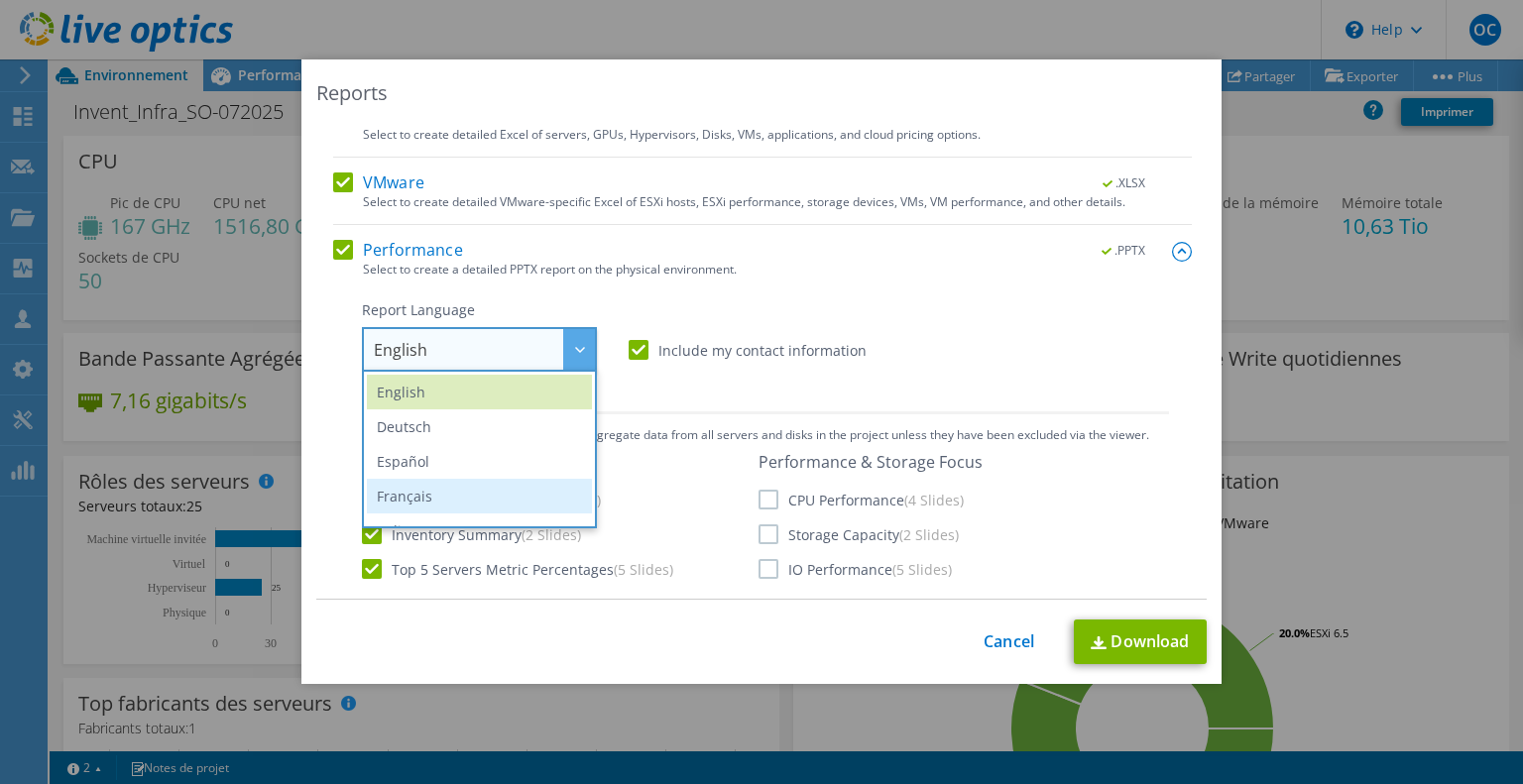 click on "Français" at bounding box center (479, 496) 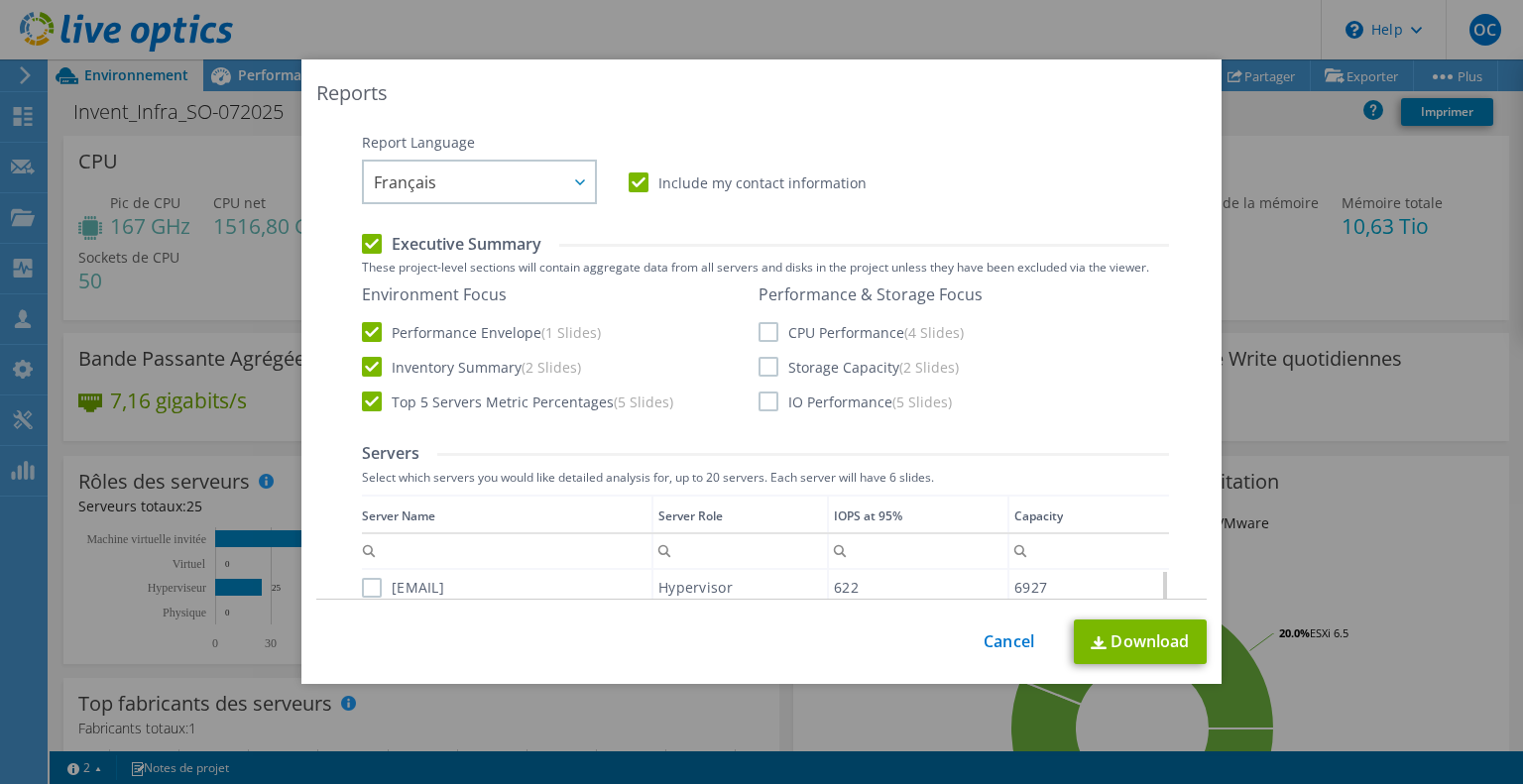 scroll, scrollTop: 396, scrollLeft: 0, axis: vertical 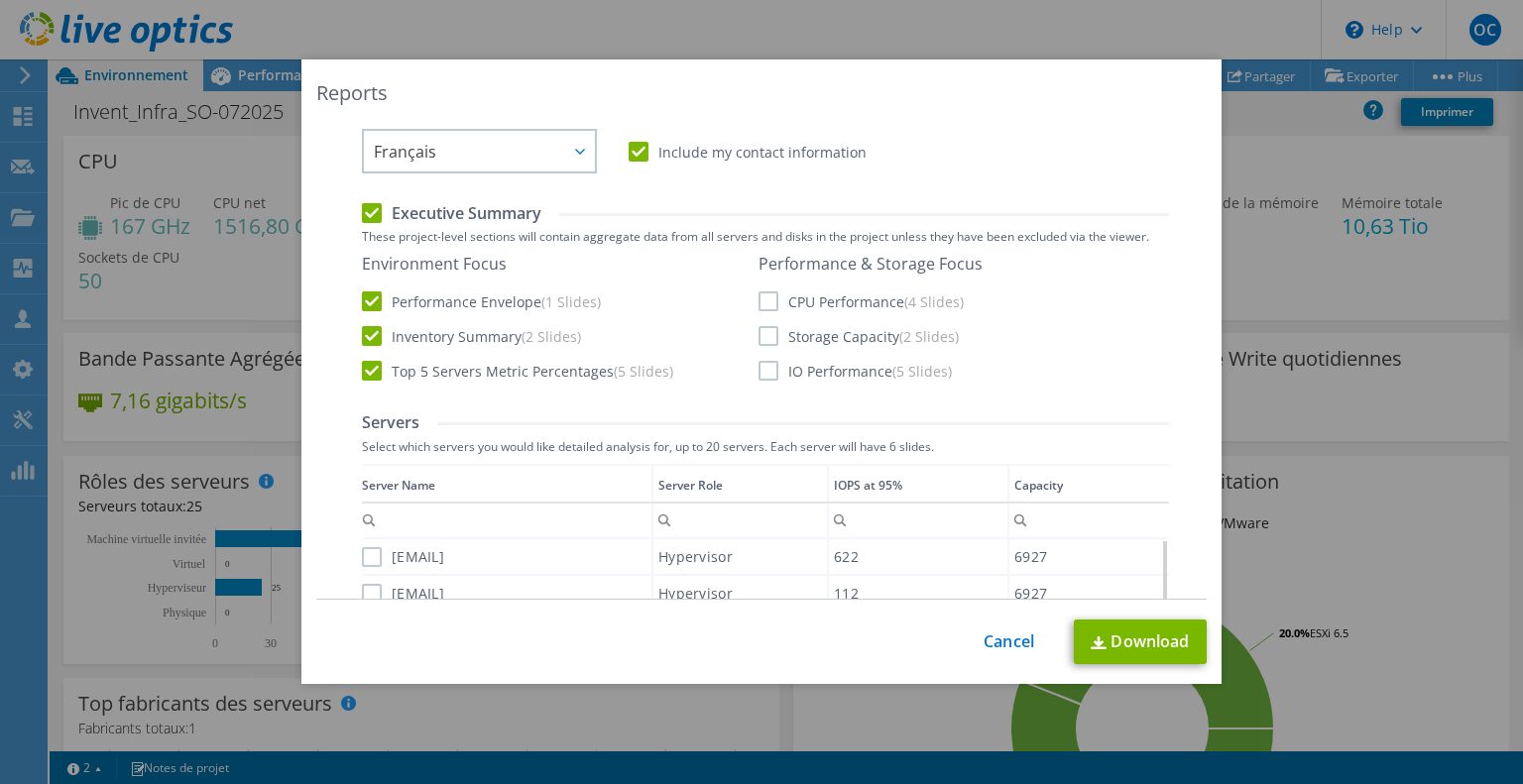 click on "CPU Performance  (4 Slides)" at bounding box center [861, 301] 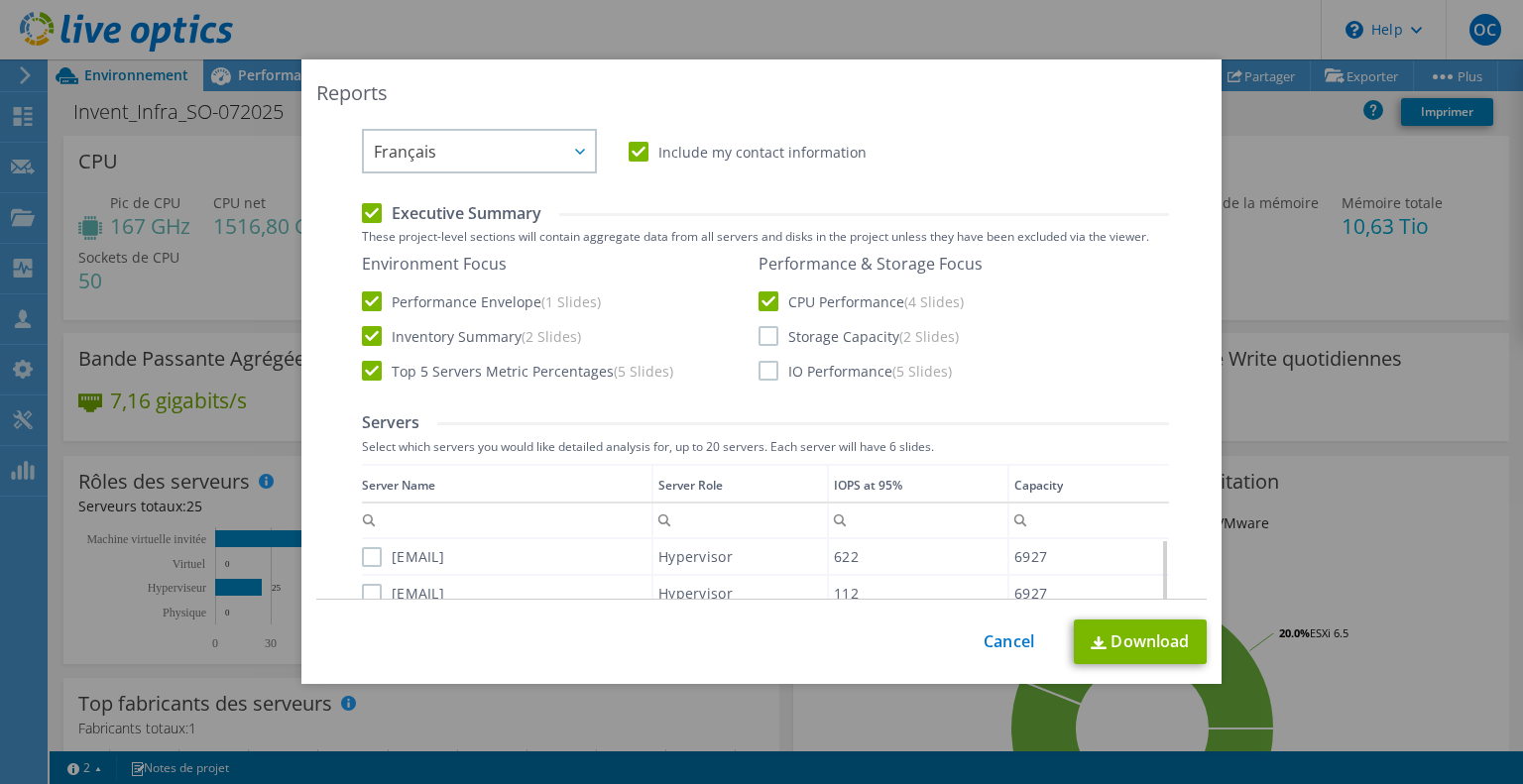 click on "Storage Capacity  (2 Slides)" at bounding box center (859, 336) 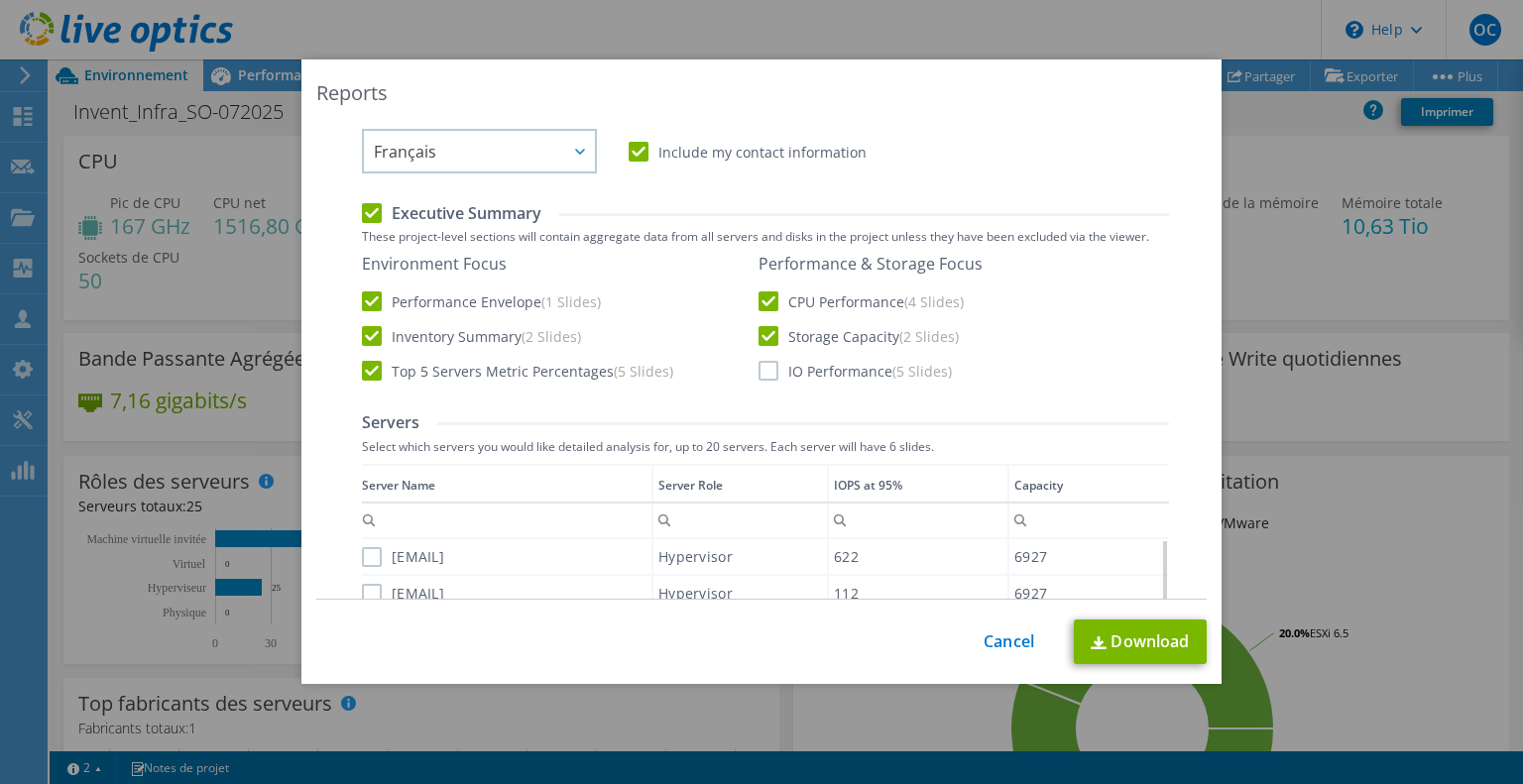 click on "IO Performance  (5 Slides)" at bounding box center (855, 371) 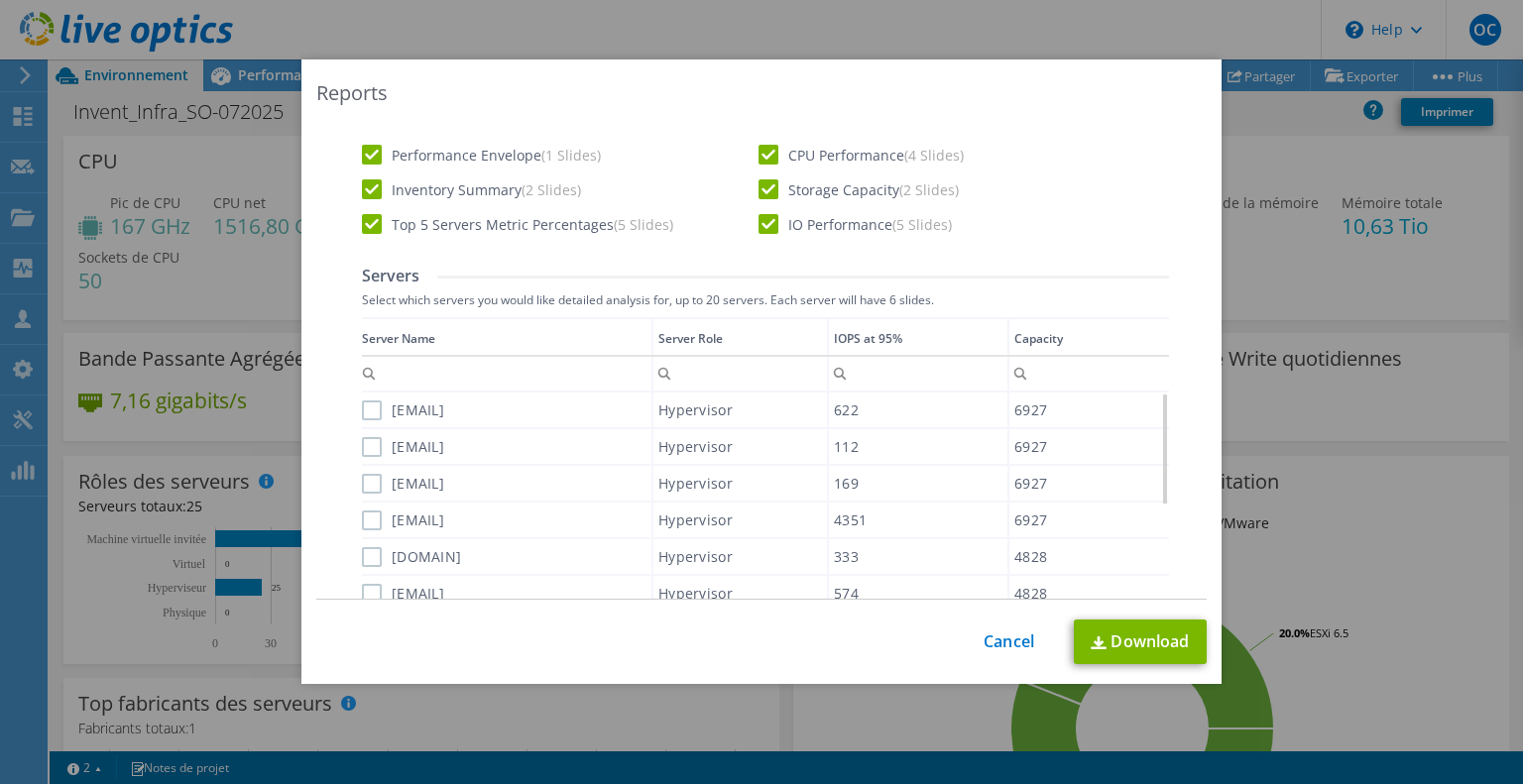 scroll, scrollTop: 595, scrollLeft: 0, axis: vertical 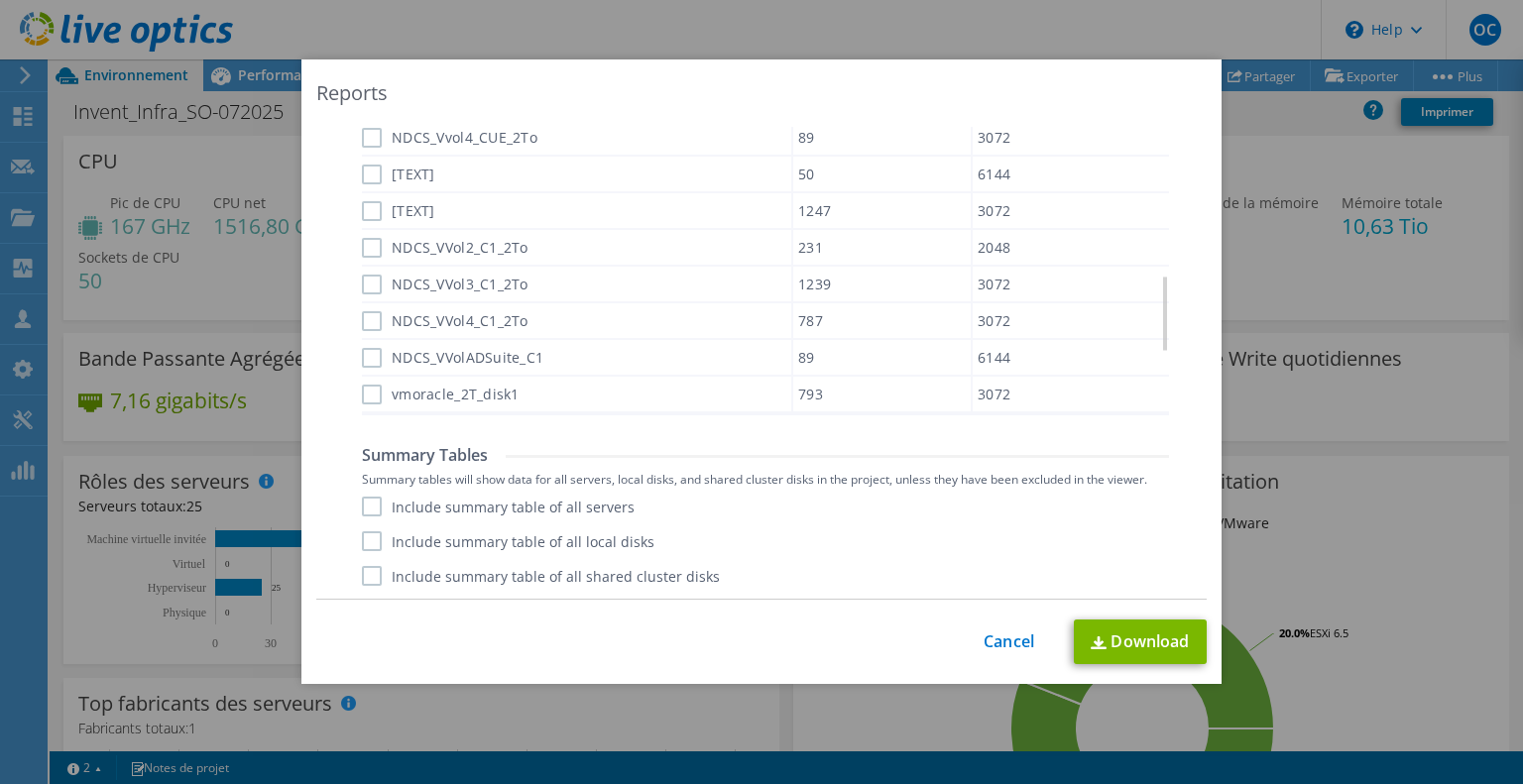 click on "Include summary table of all servers" at bounding box center (498, 506) 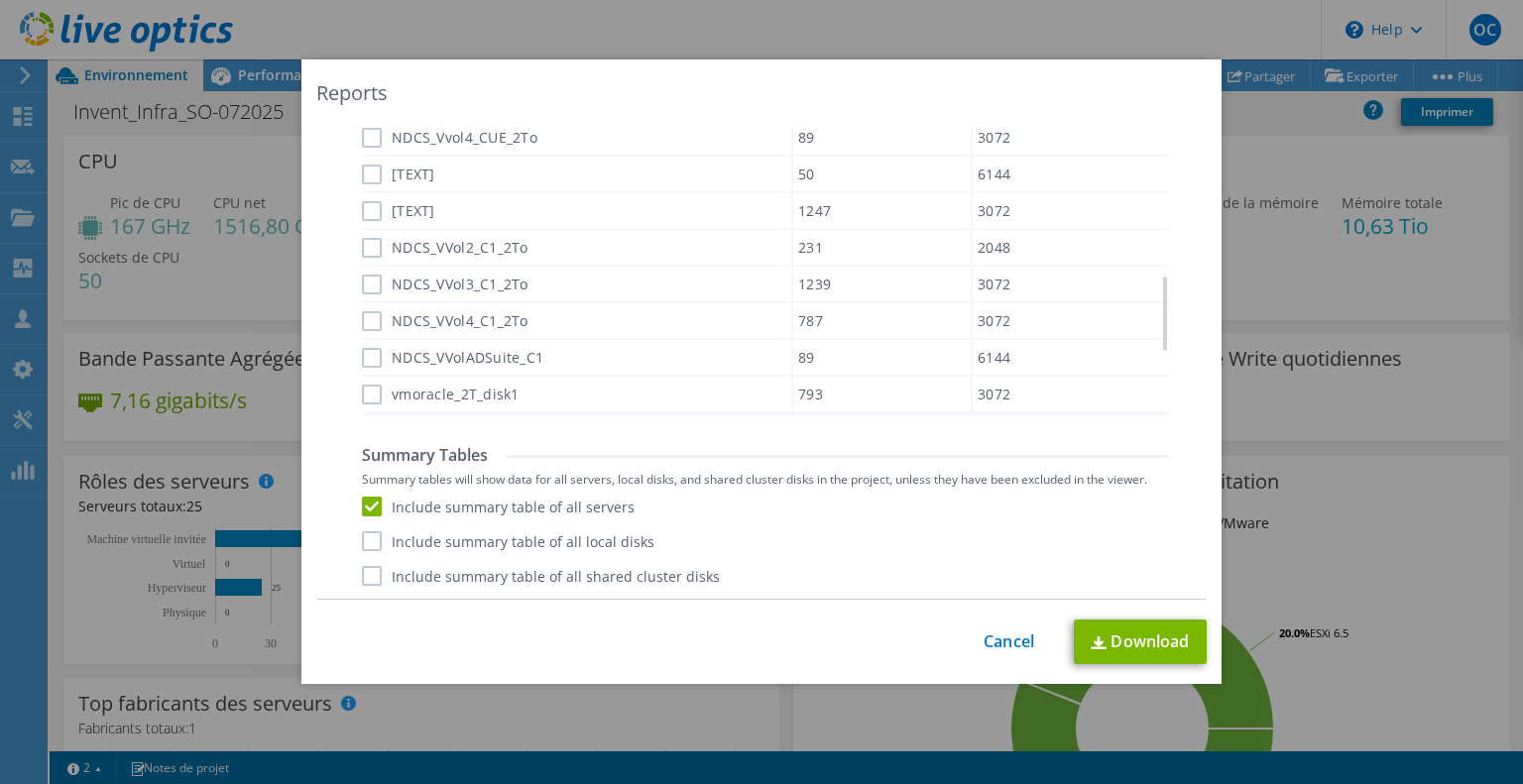click on "Include summary table of all local disks" at bounding box center (508, 541) 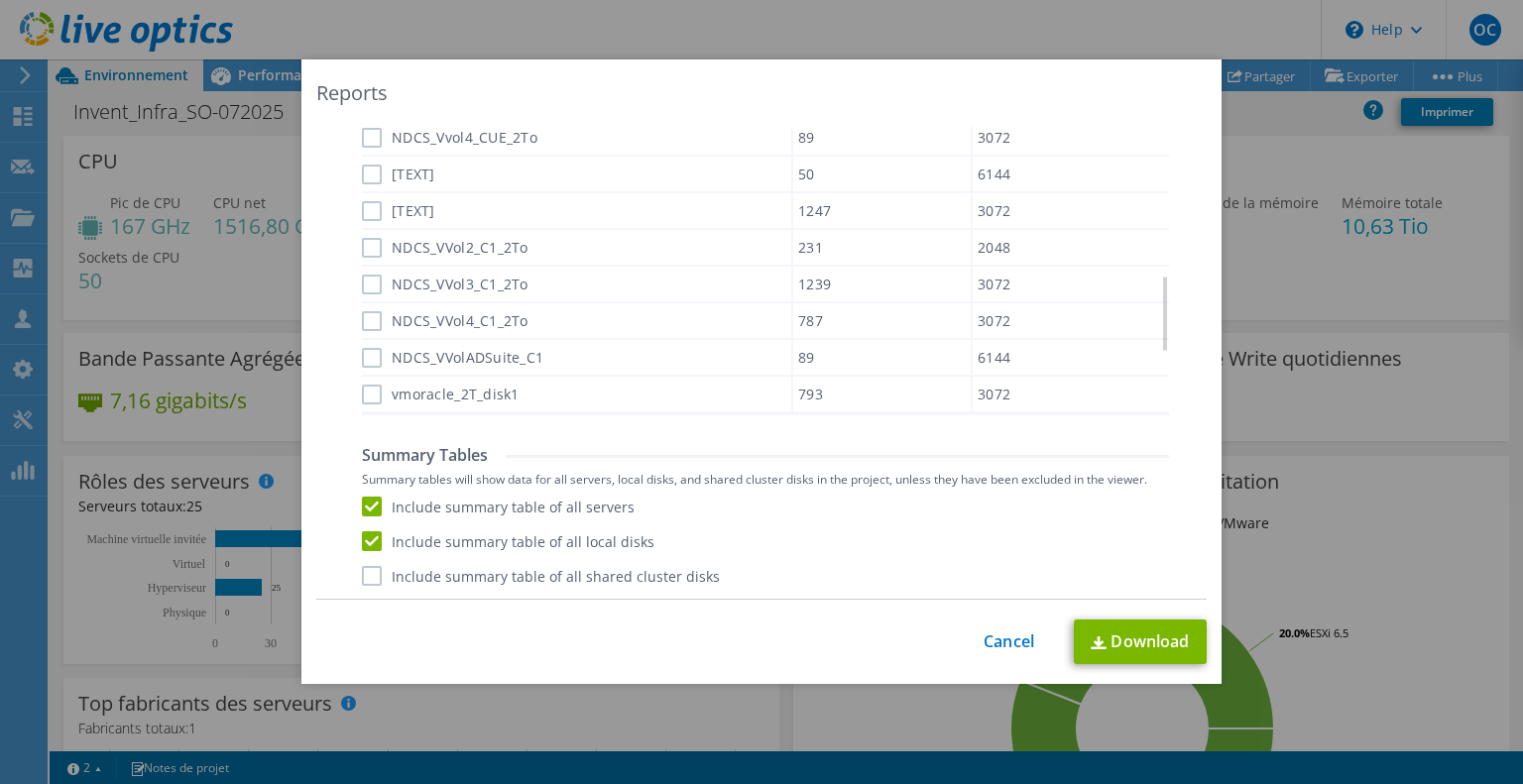click on "Include summary table of all shared cluster disks" at bounding box center (540, 576) 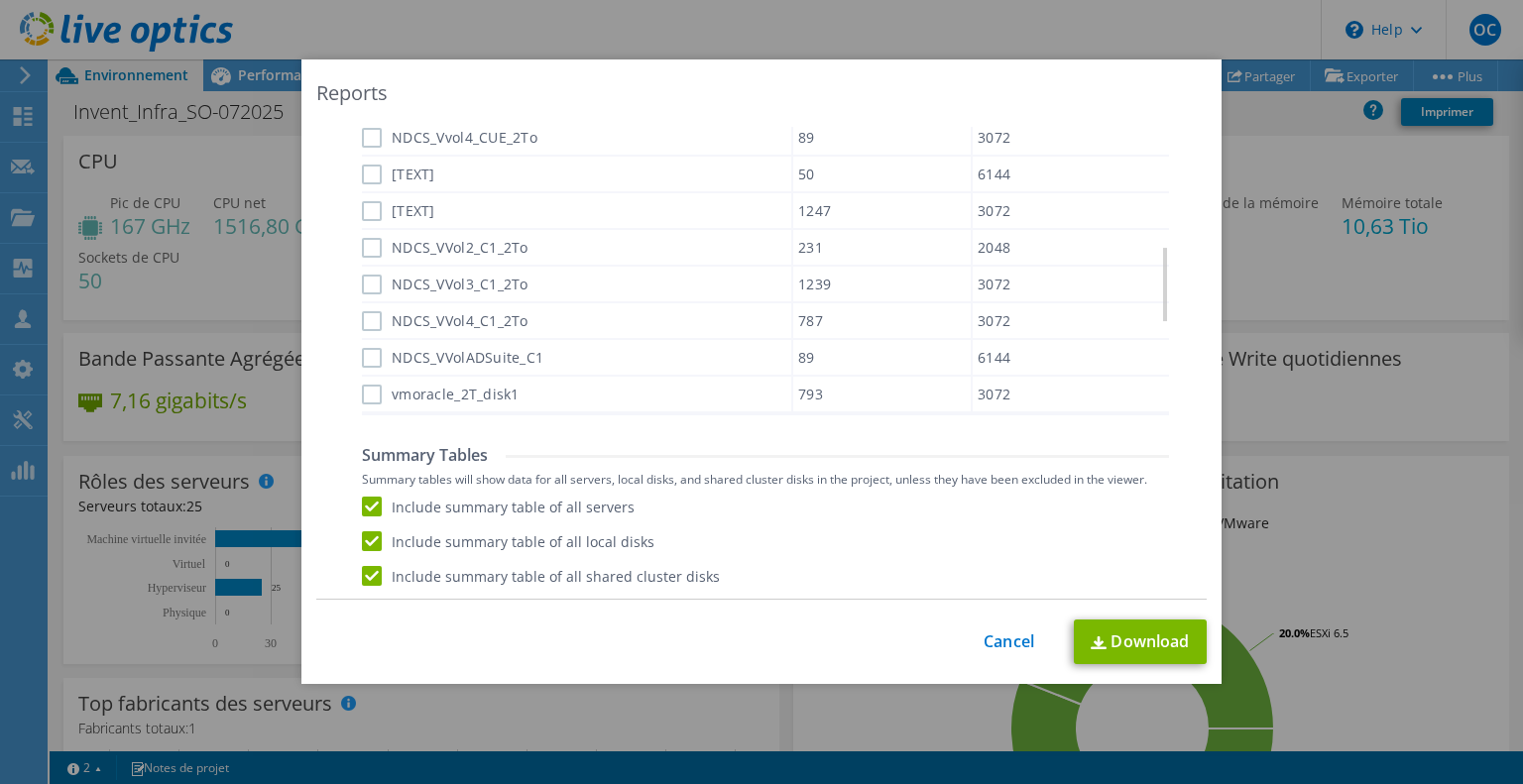 scroll, scrollTop: 476, scrollLeft: 0, axis: vertical 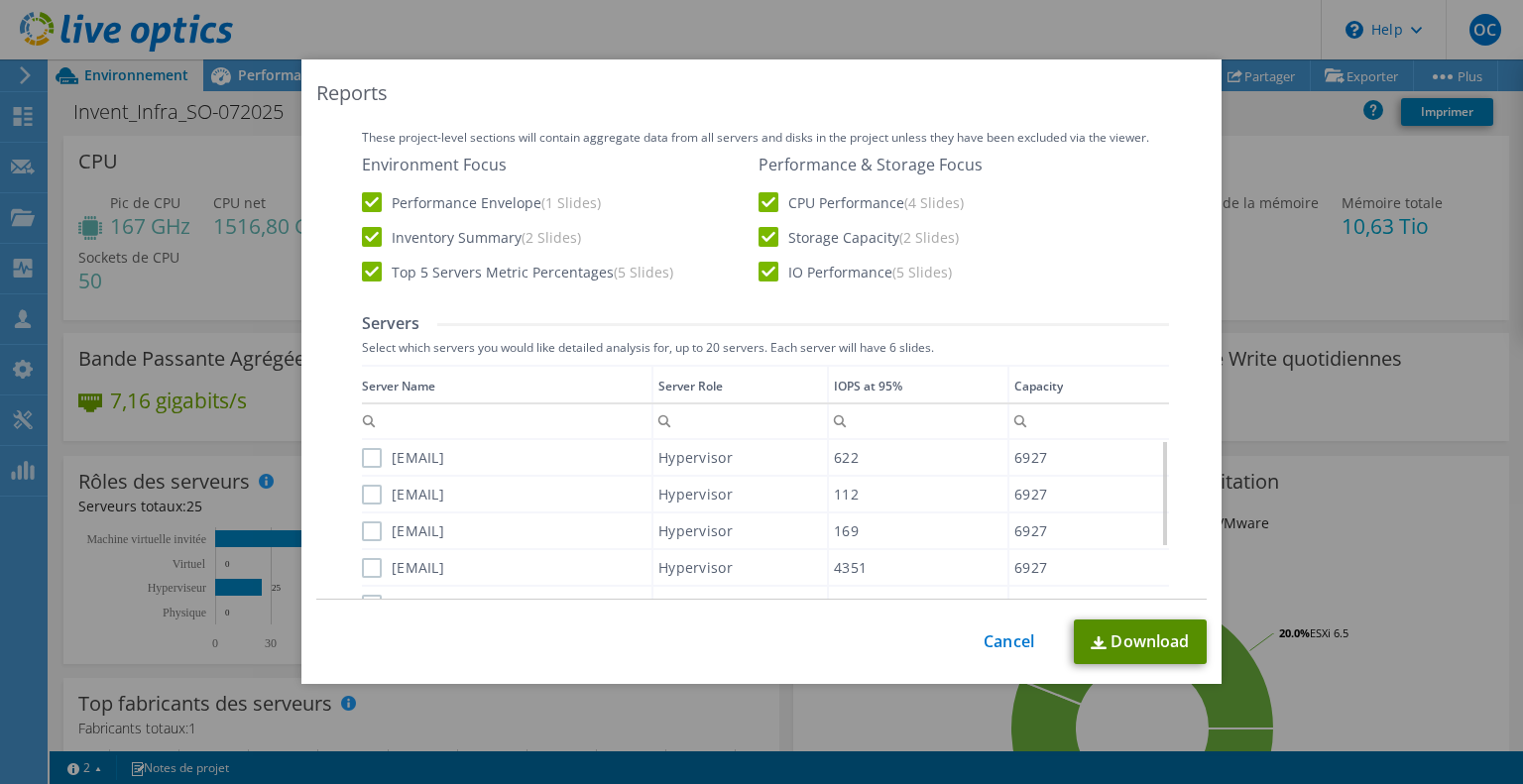 click on "Download" at bounding box center (1140, 641) 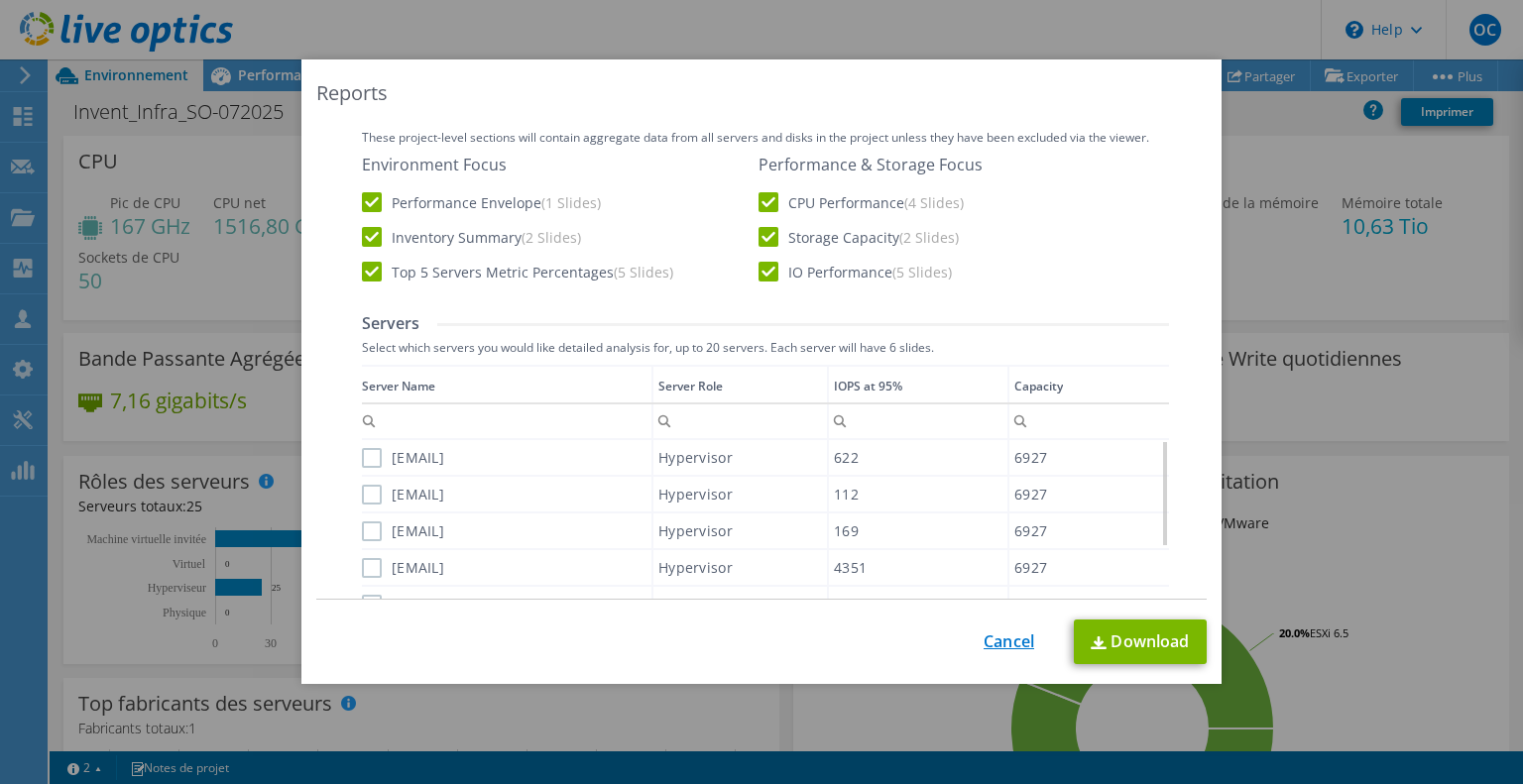 click on "Cancel" at bounding box center (1008, 641) 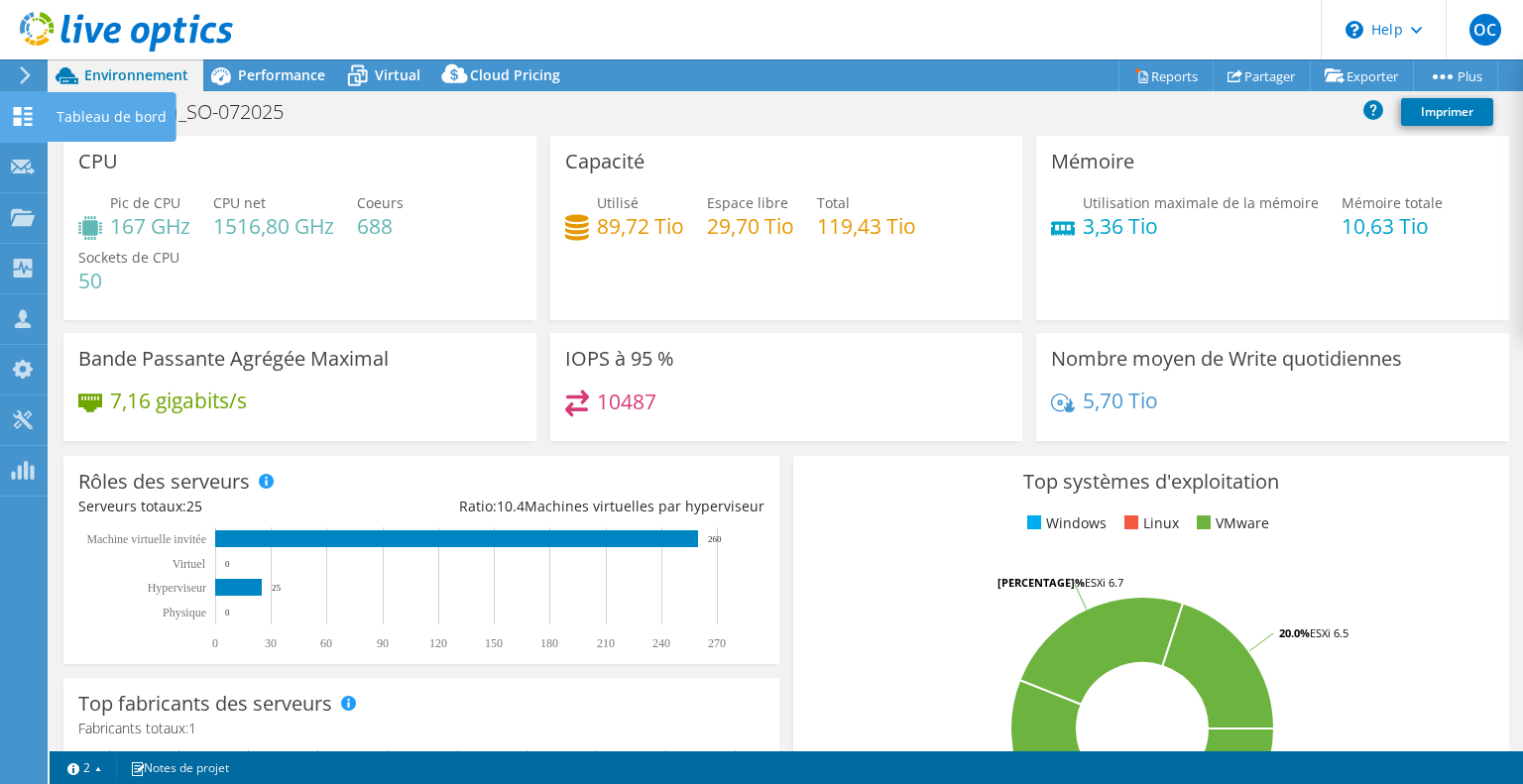 click on "Tableau de bord" at bounding box center (111, 117) 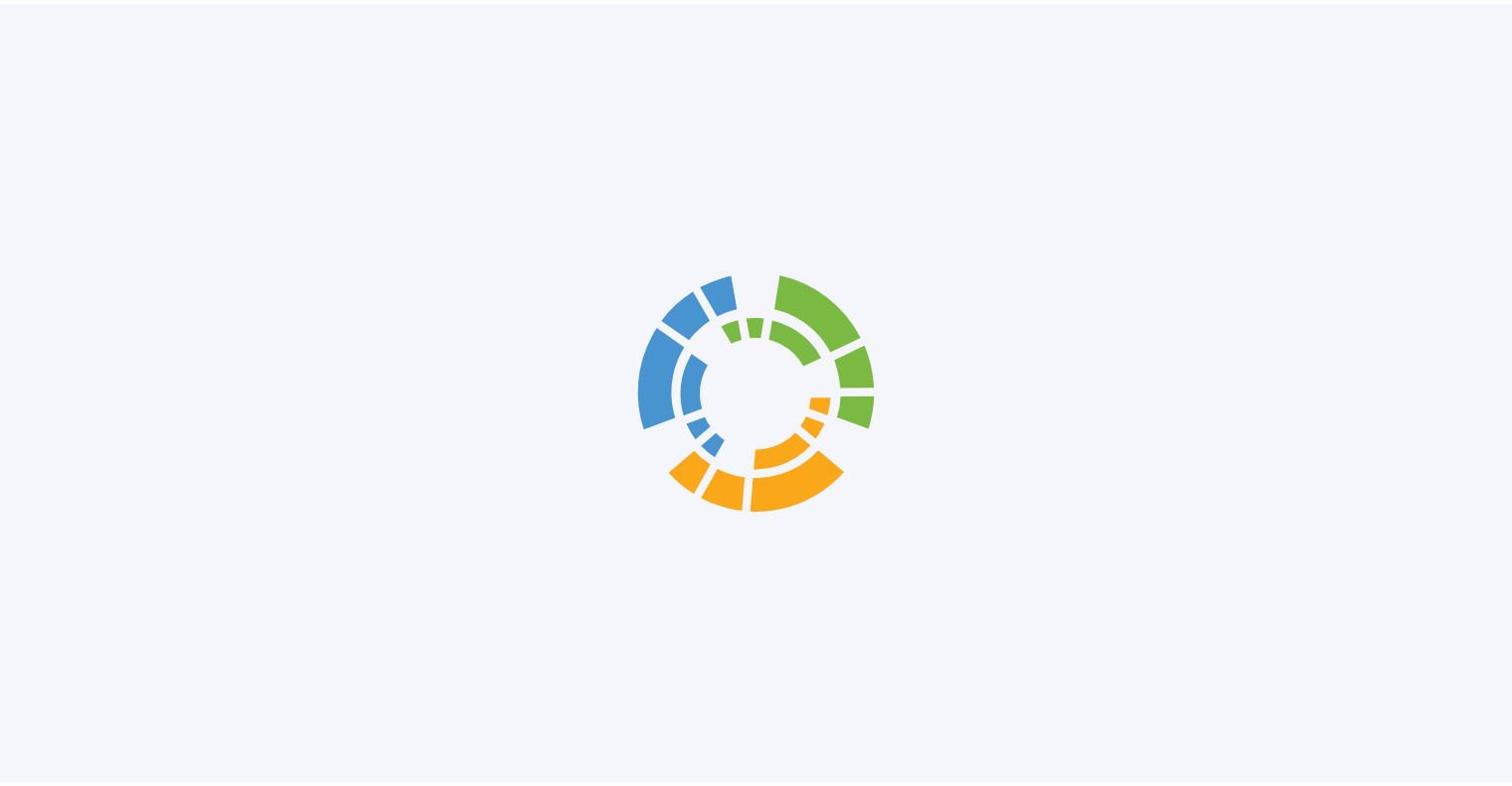 scroll, scrollTop: 0, scrollLeft: 0, axis: both 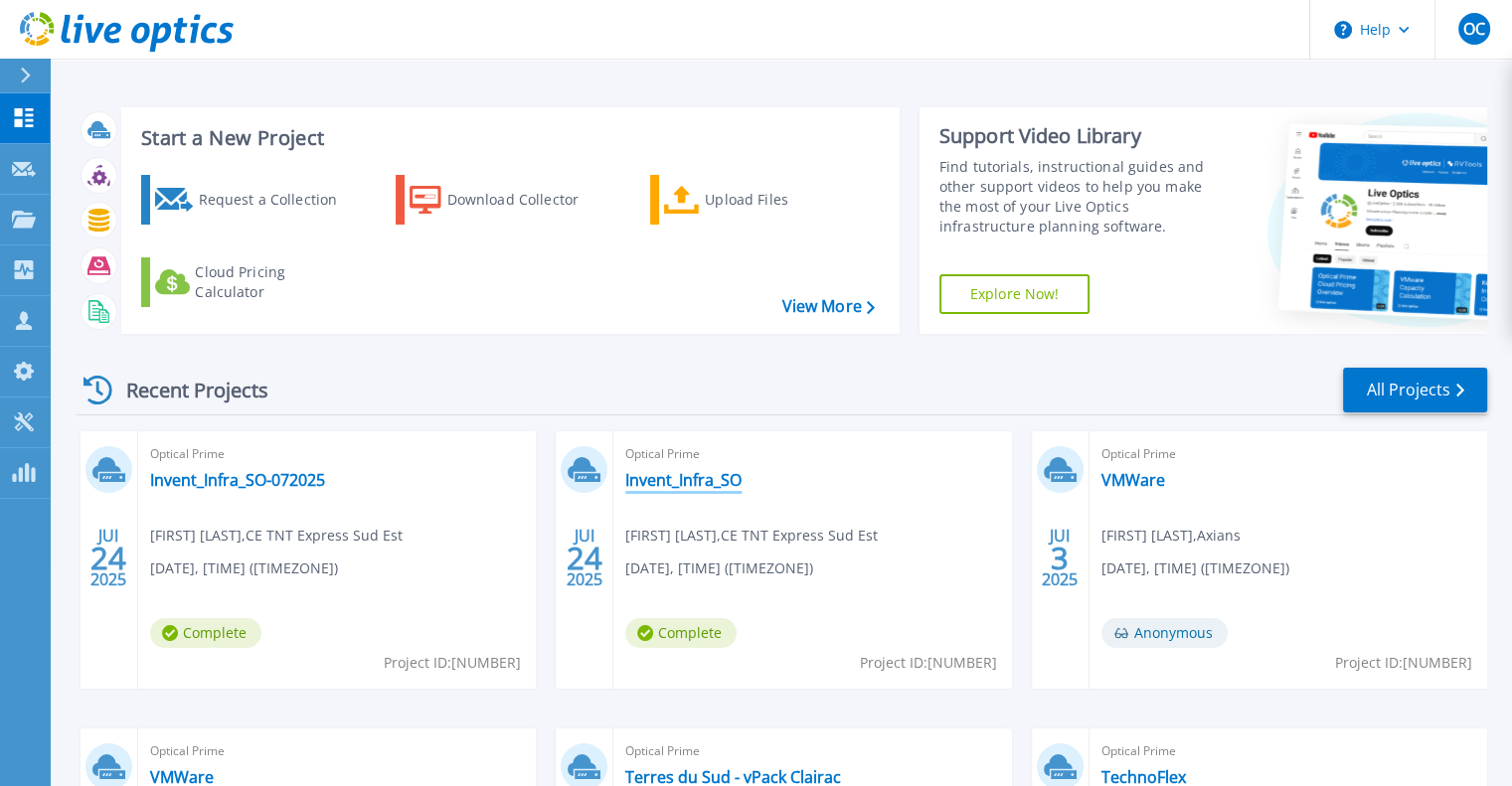 click on "Invent_Infra_SO" at bounding box center [683, 480] 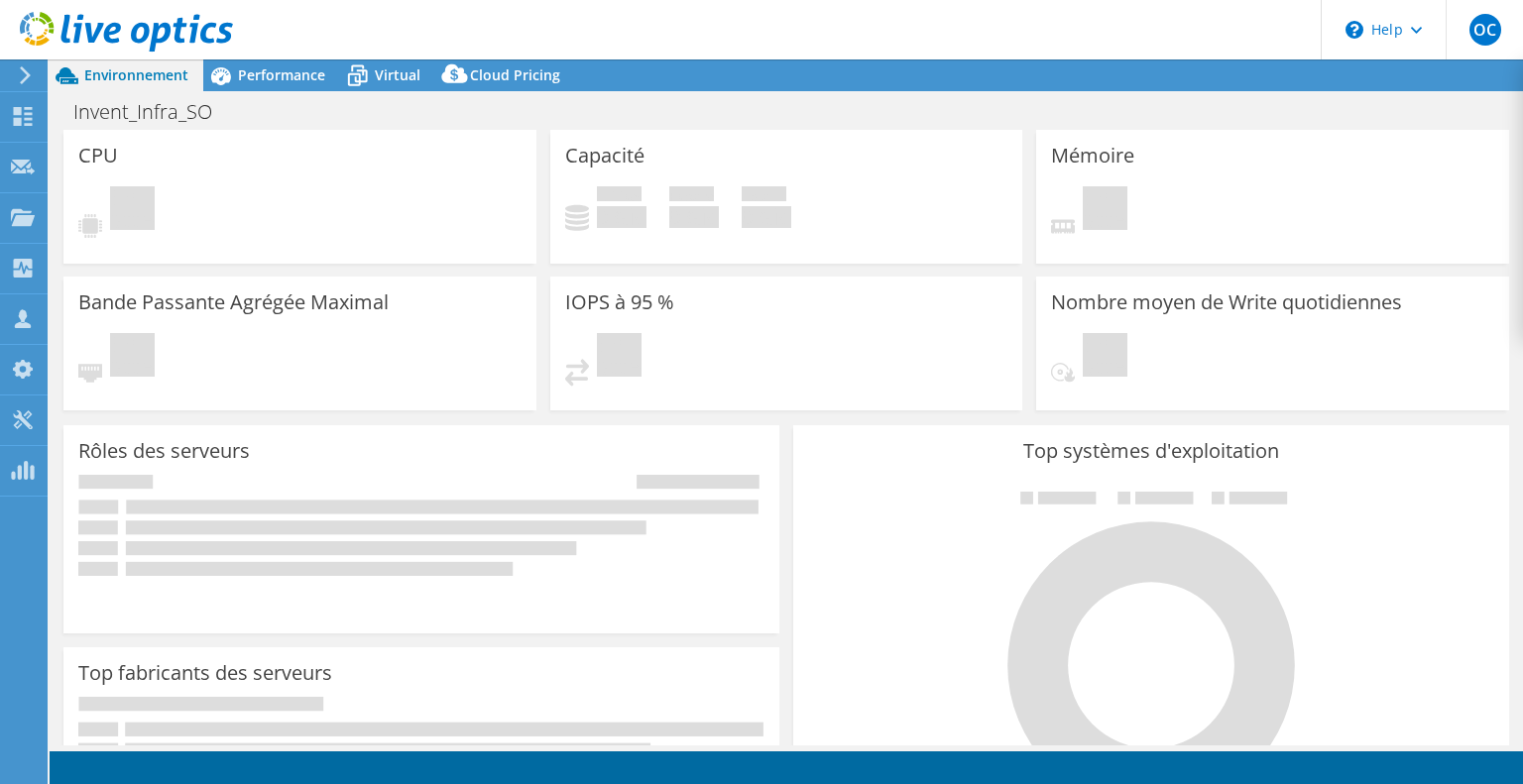scroll, scrollTop: 0, scrollLeft: 0, axis: both 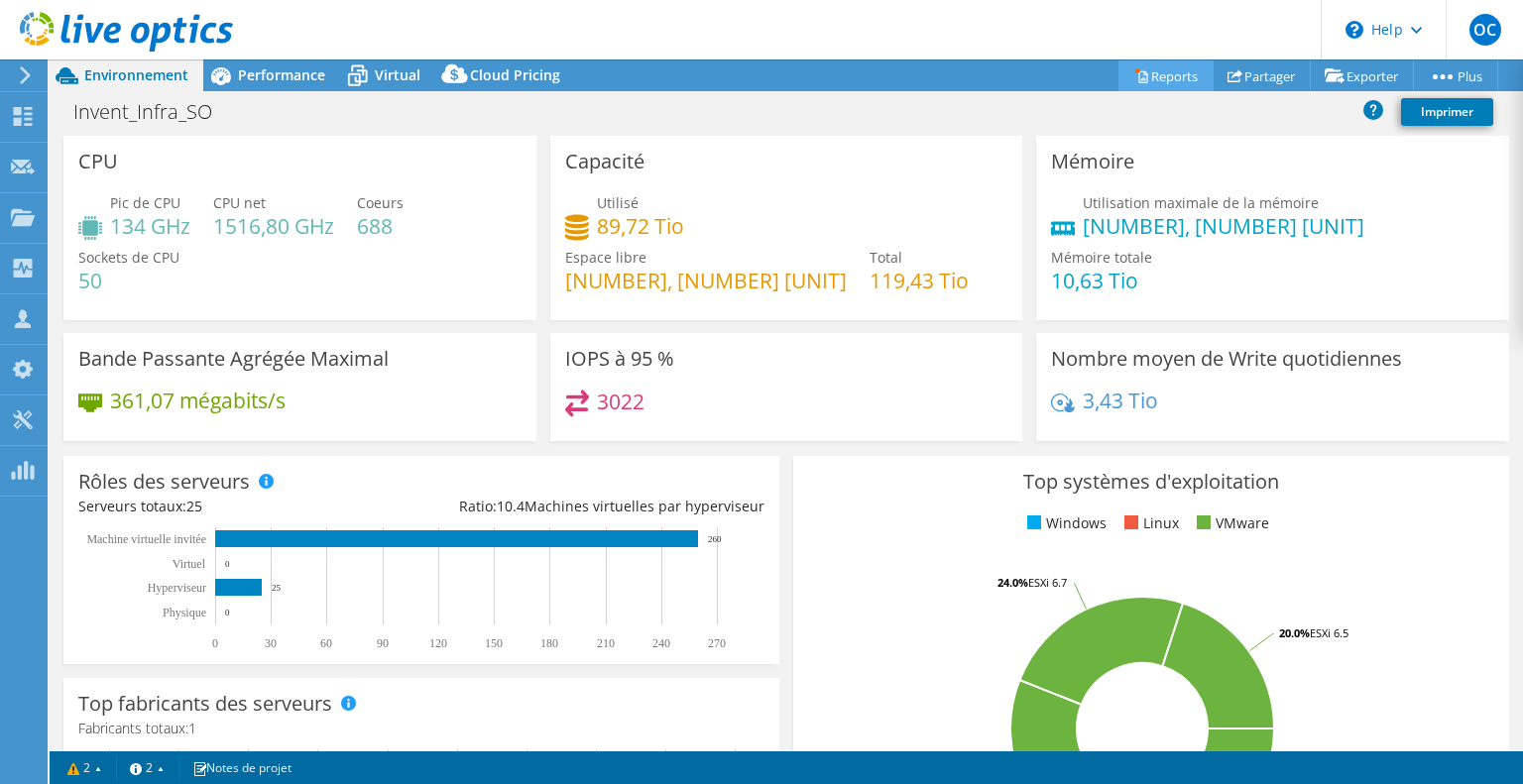 click on "Reports" at bounding box center (1166, 75) 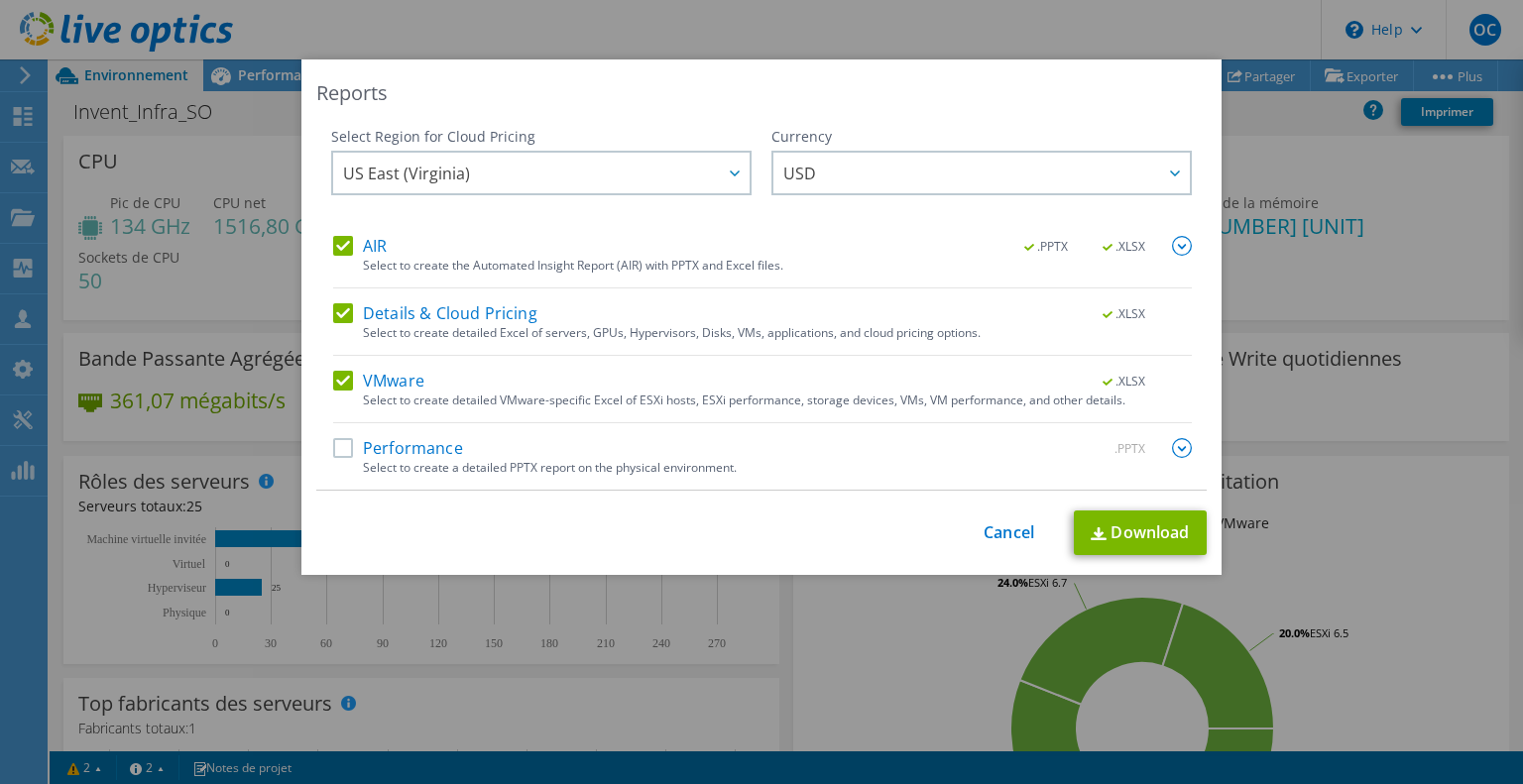 click on "Performance" at bounding box center (398, 448) 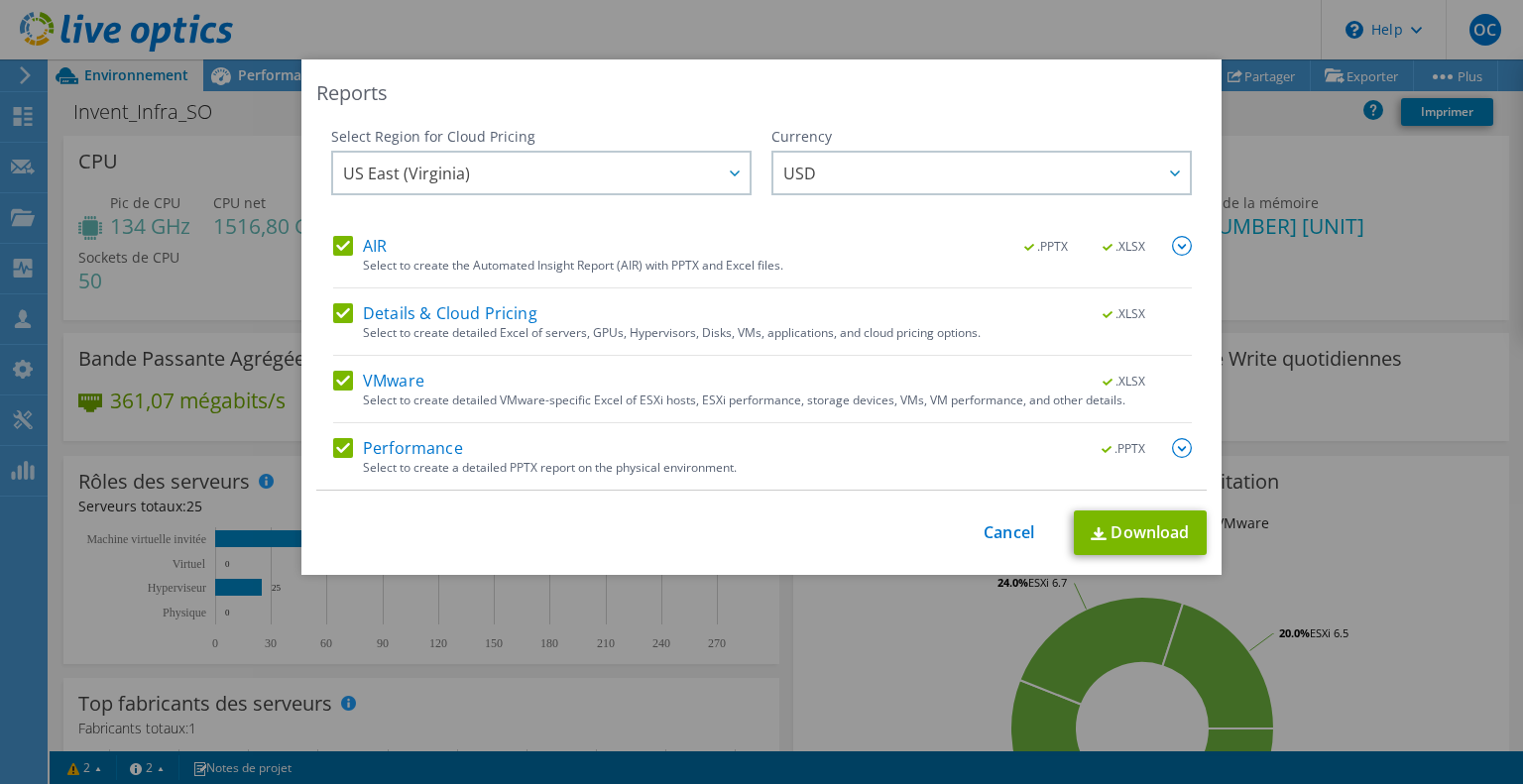 click at bounding box center (1182, 448) 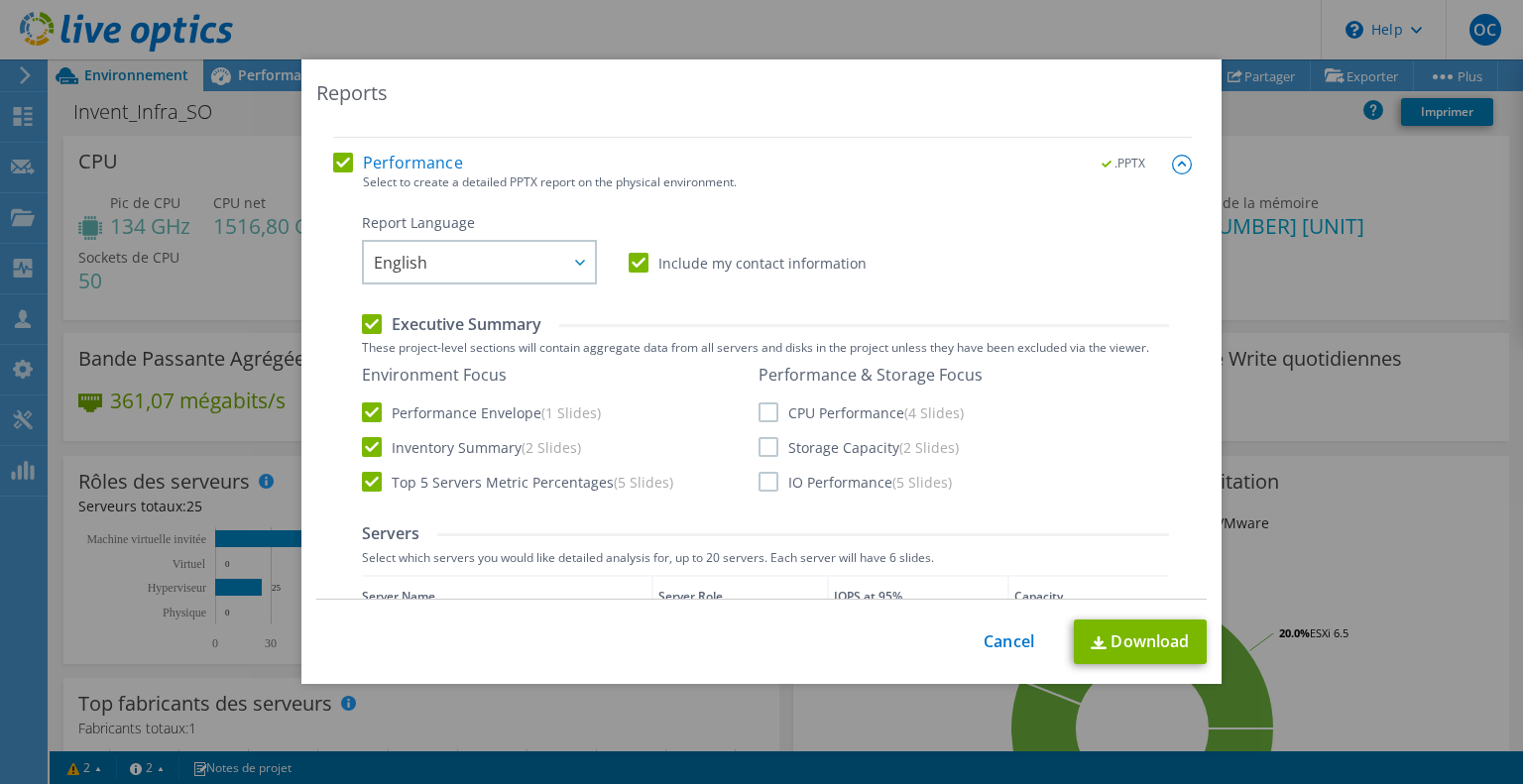 scroll, scrollTop: 297, scrollLeft: 0, axis: vertical 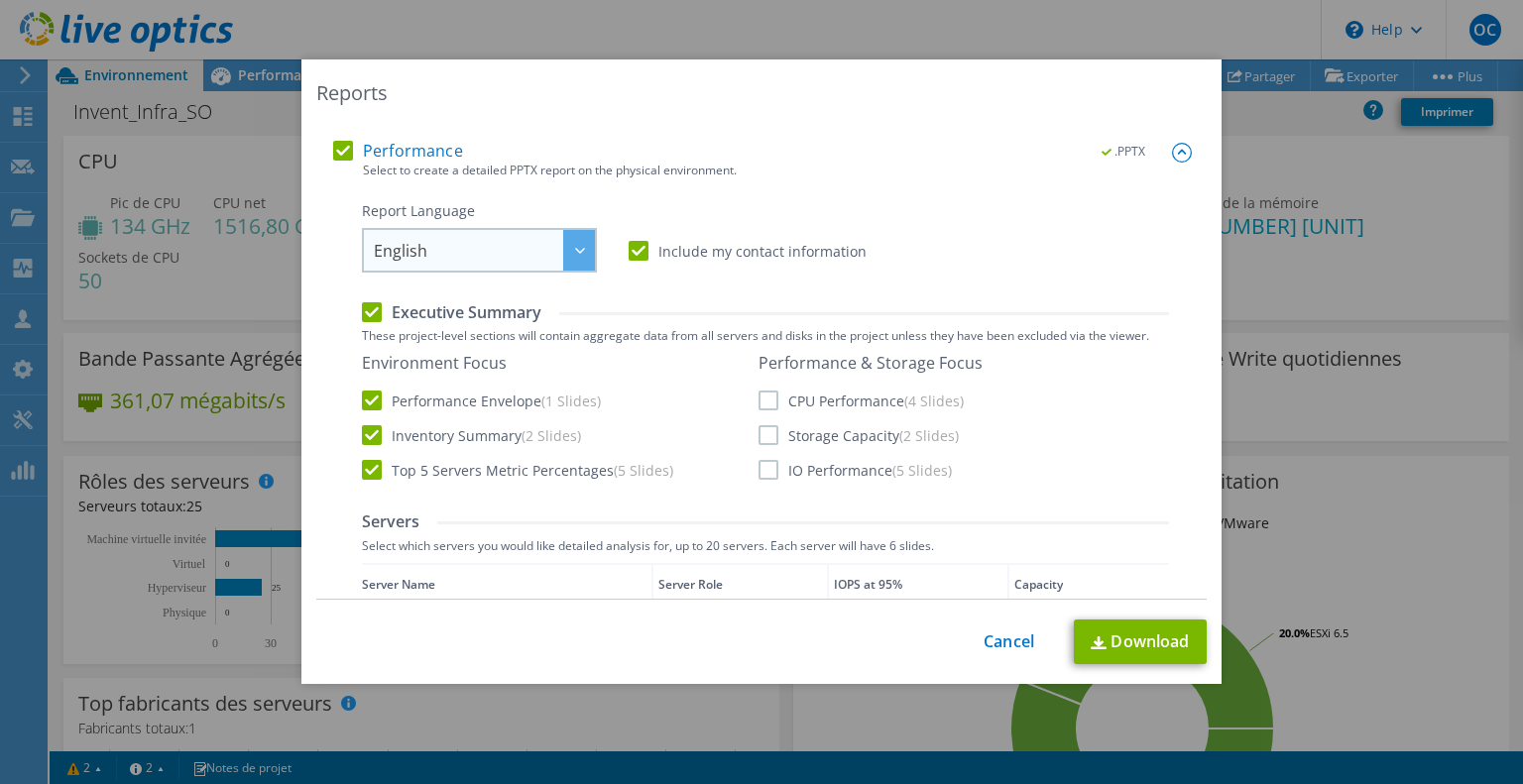 click on "English" at bounding box center (484, 250) 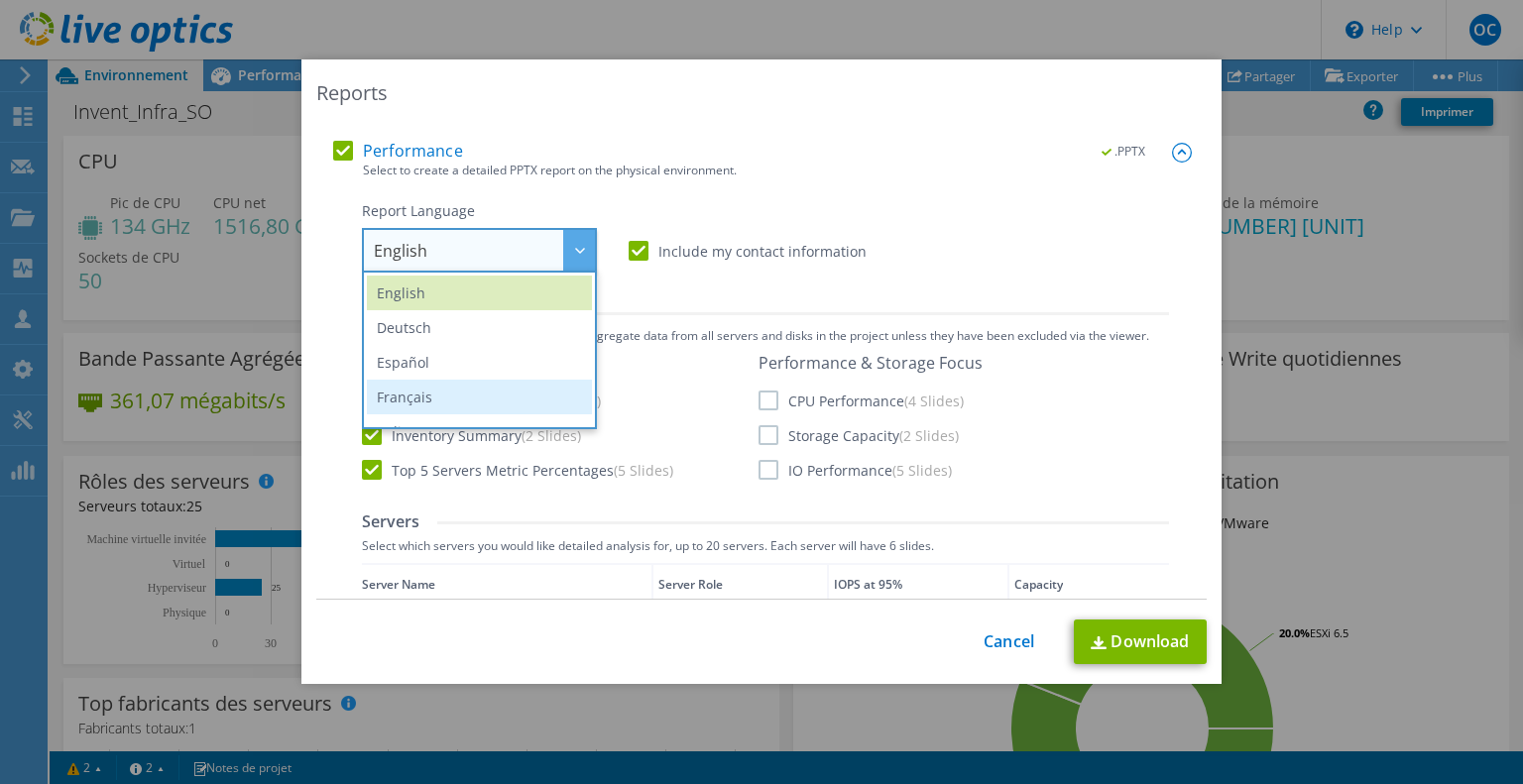 click on "Français" at bounding box center [479, 396] 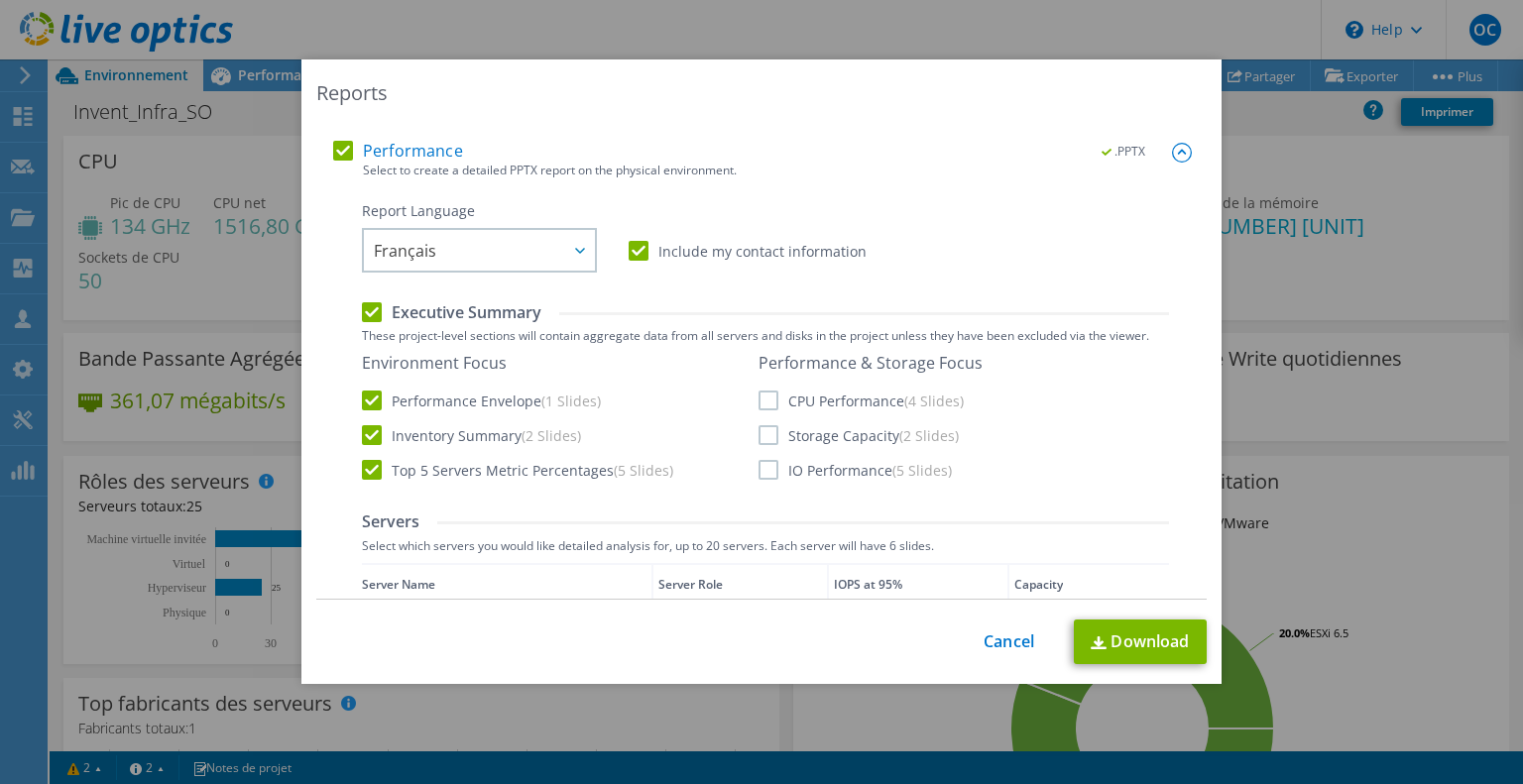 click on "CPU Performance  (4 Slides)" at bounding box center (861, 400) 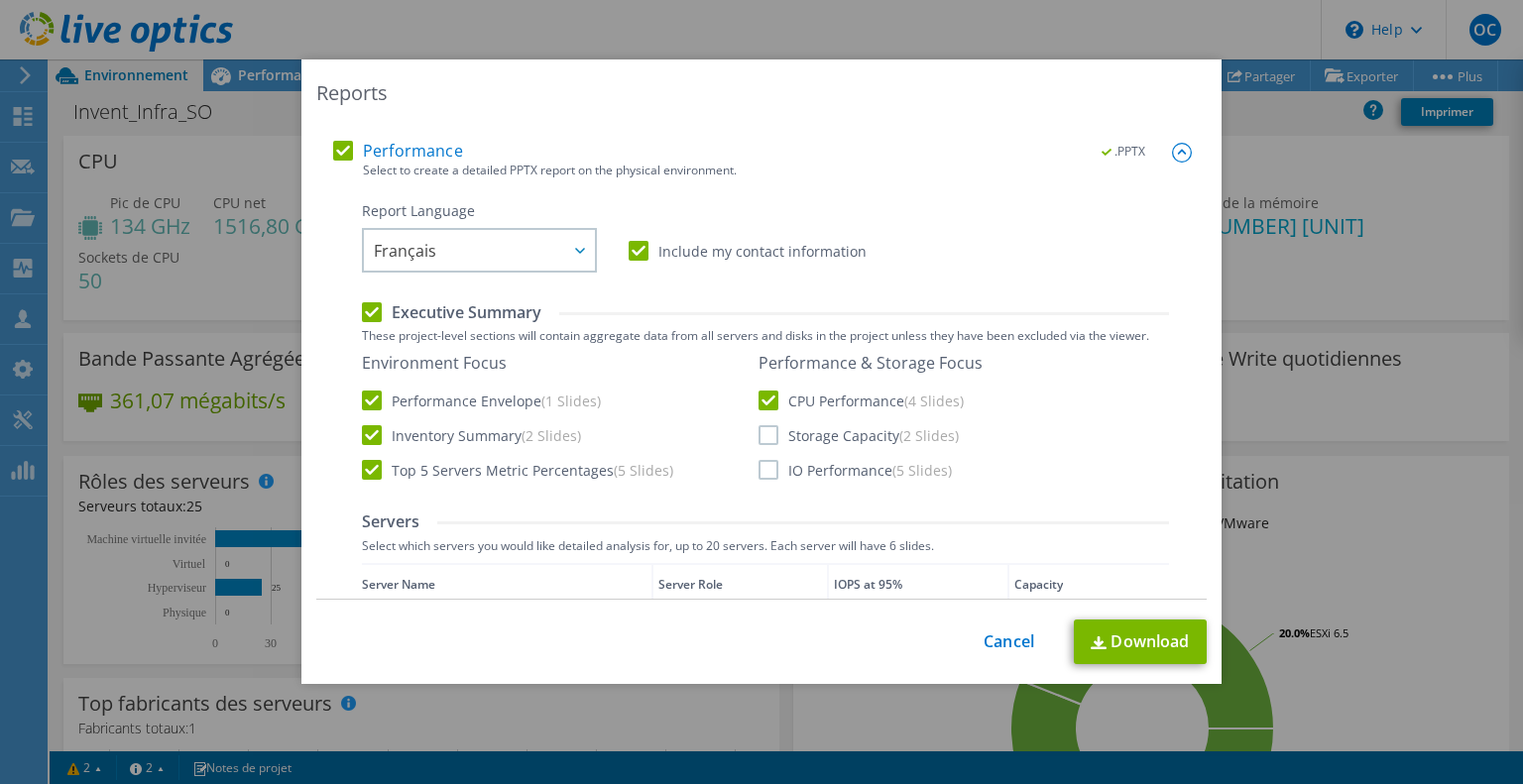 click on "Storage Capacity  (2 Slides)" at bounding box center (859, 435) 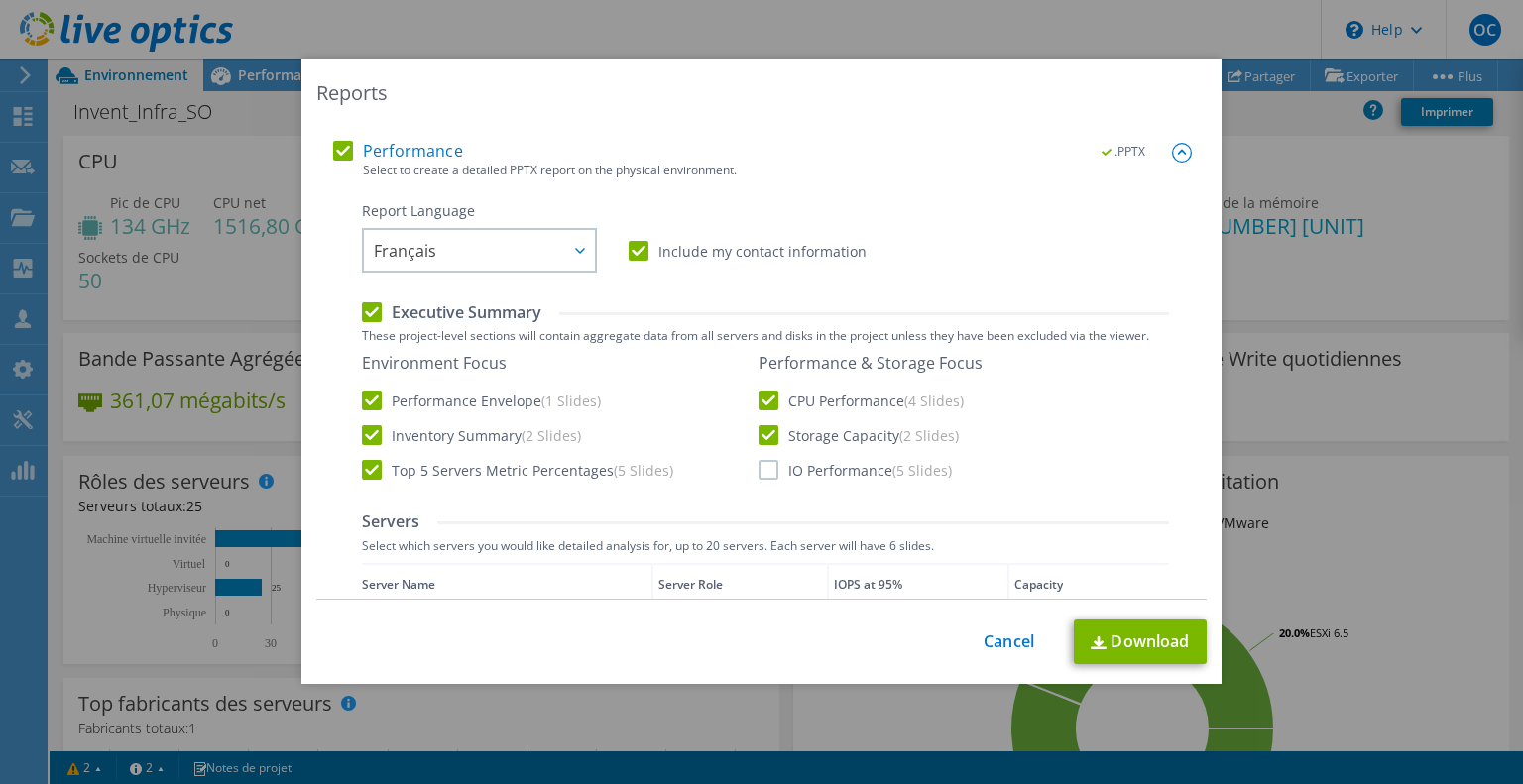 click on "Performance & Storage Focus
CPU Performance (4 Slides)
Storage Capacity (2 Slides)
IO Performance (5 Slides)" at bounding box center (871, 416) 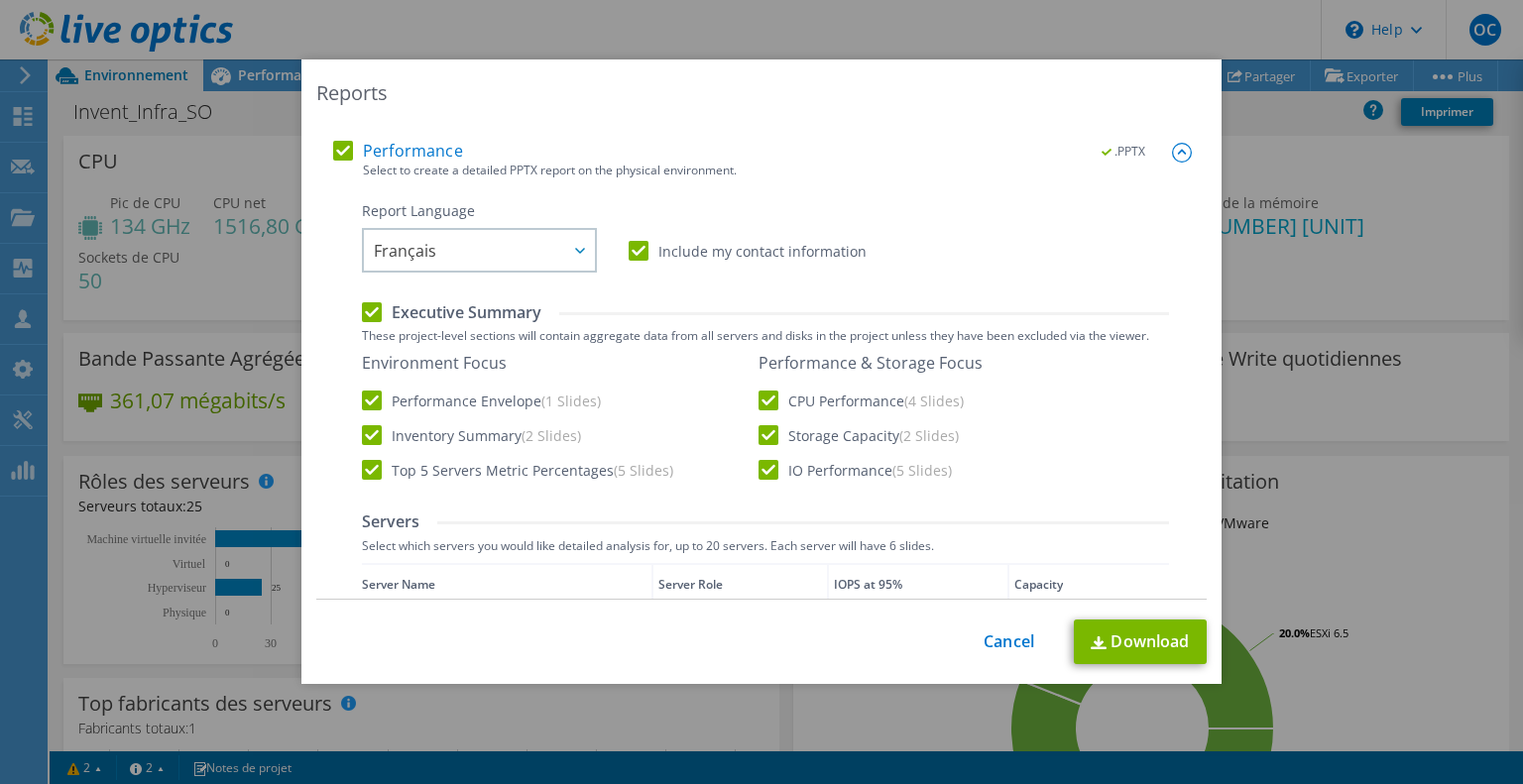 scroll, scrollTop: 1436, scrollLeft: 0, axis: vertical 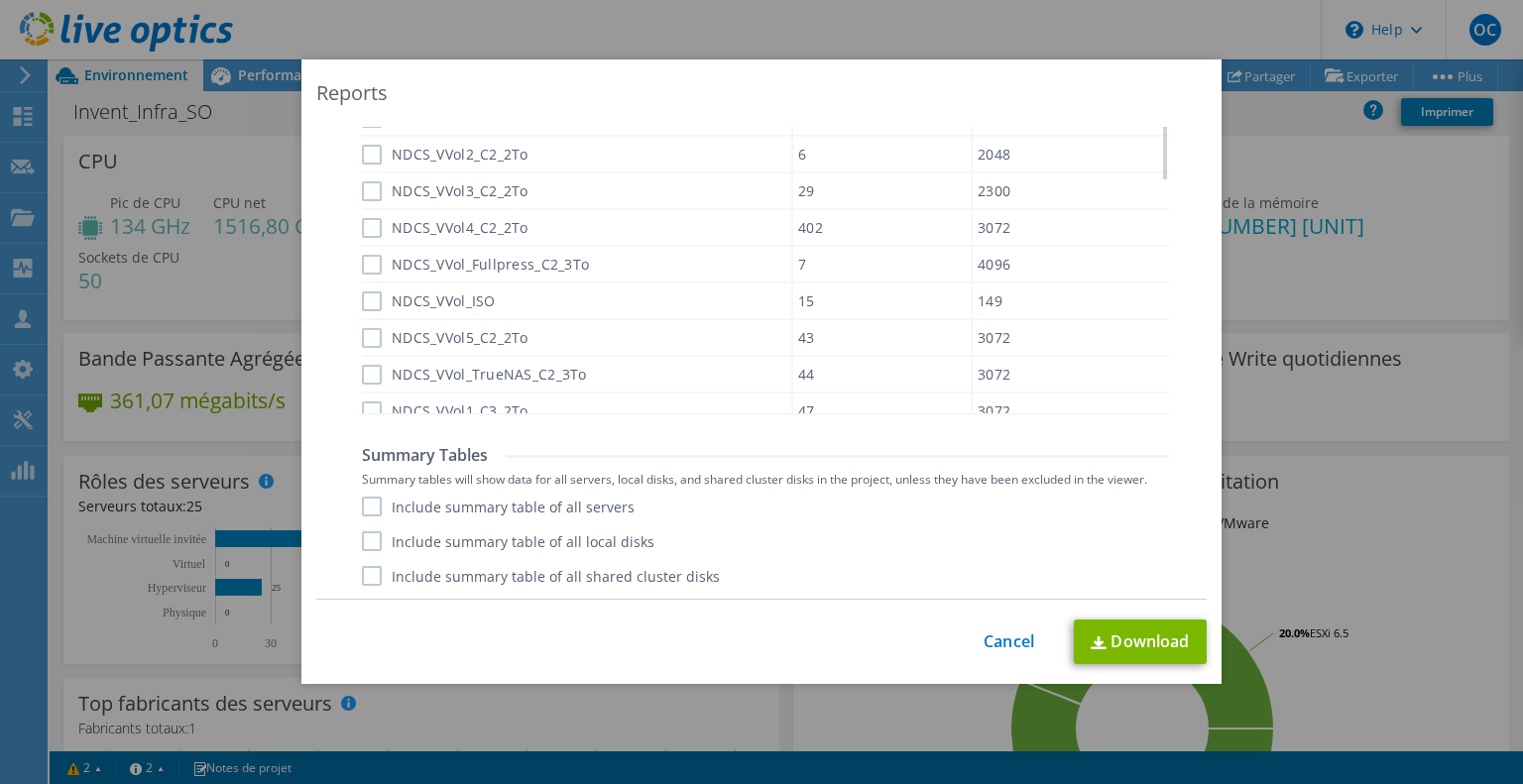 click on "Include summary table of all servers" at bounding box center (498, 506) 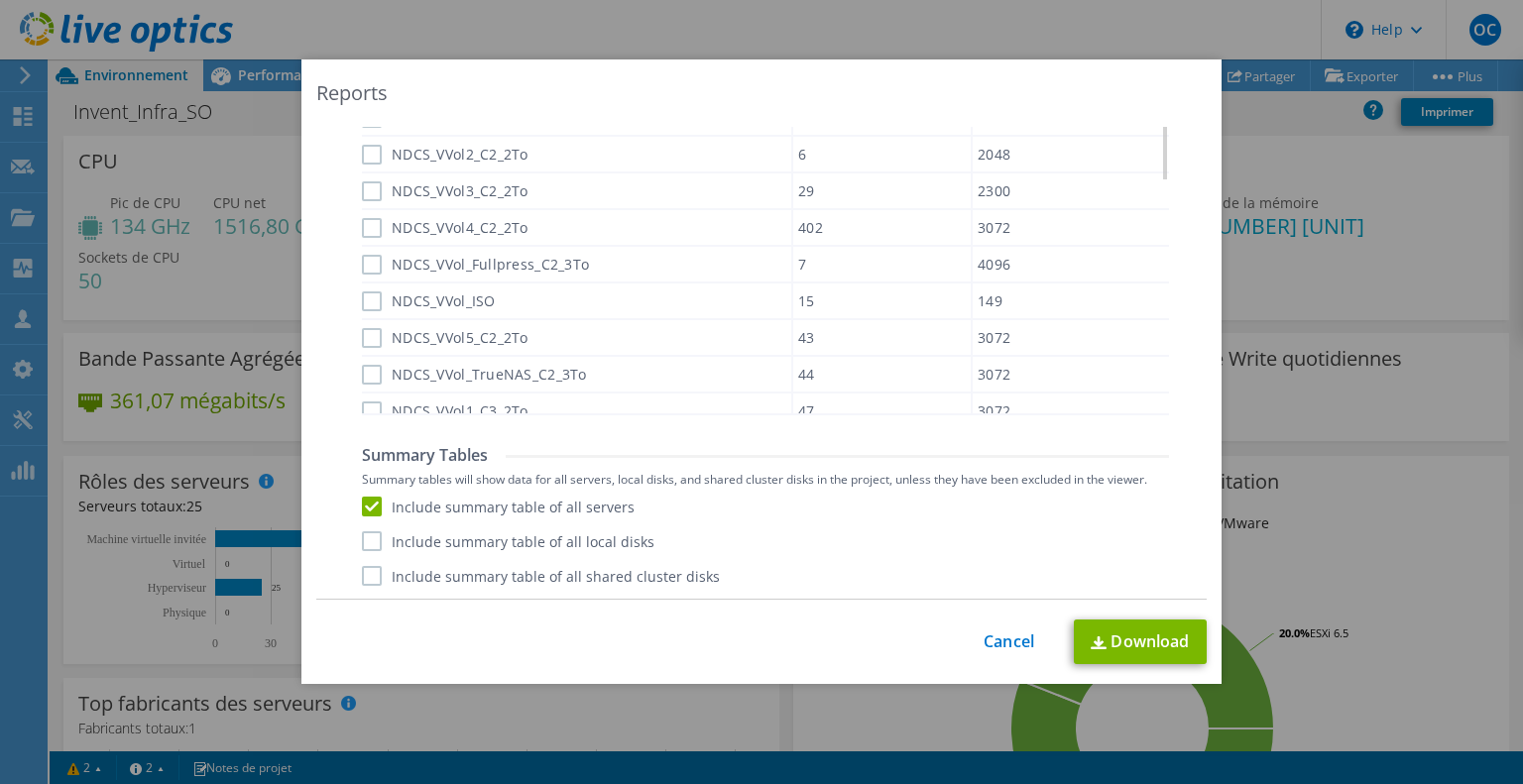 click on "Include summary table of all local disks" at bounding box center (508, 541) 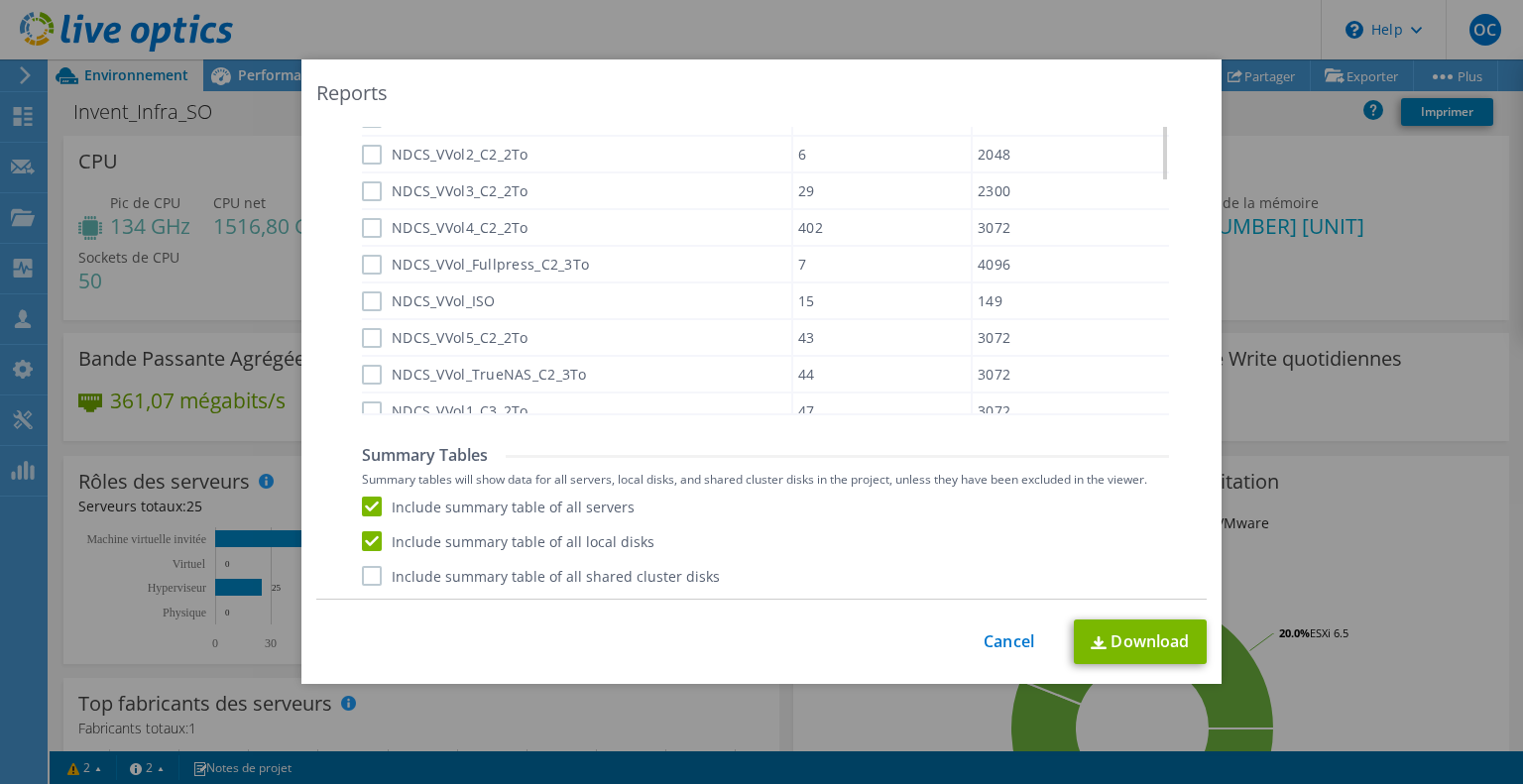 click on "Include summary table of all shared cluster disks" at bounding box center (540, 576) 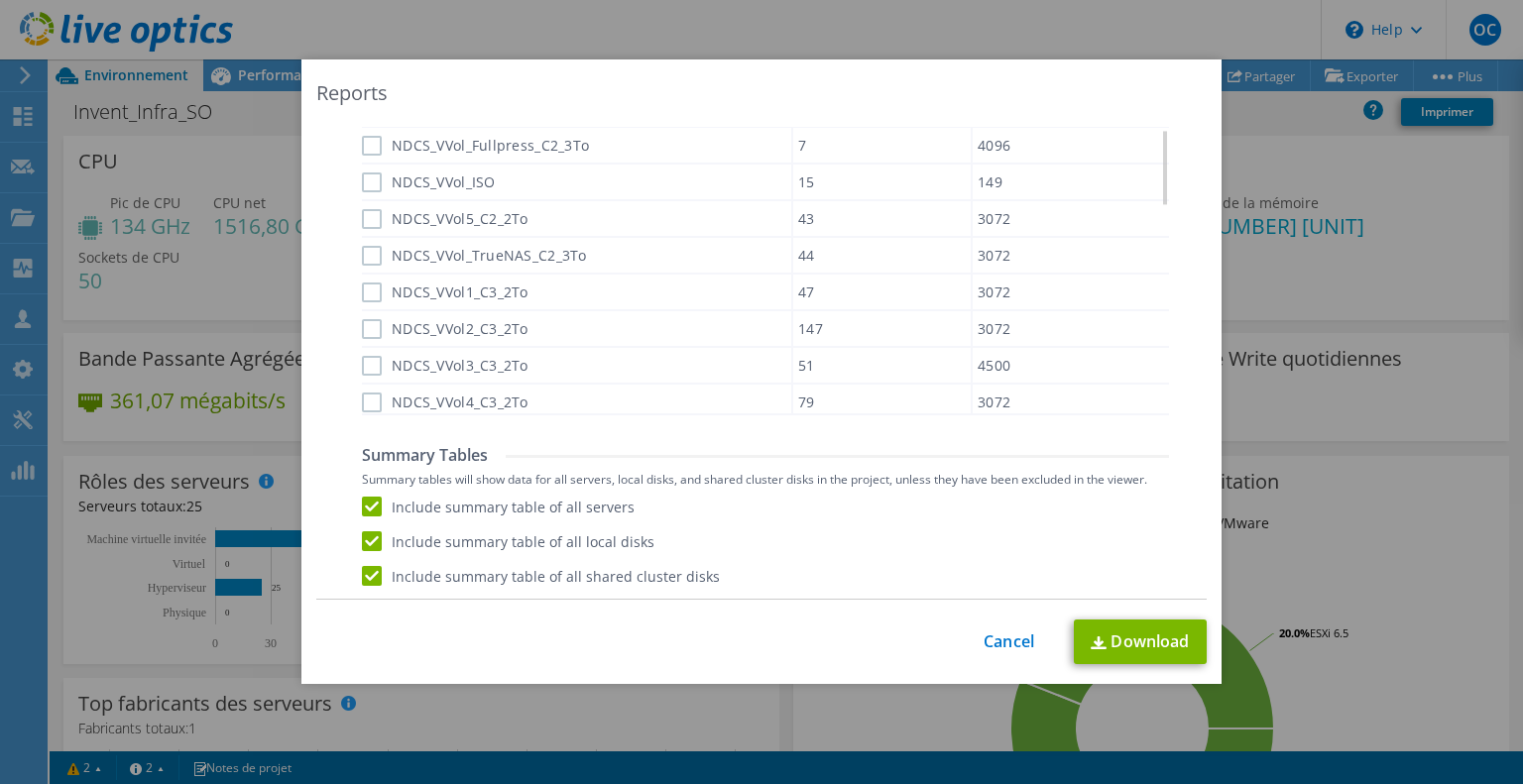 scroll, scrollTop: 0, scrollLeft: 0, axis: both 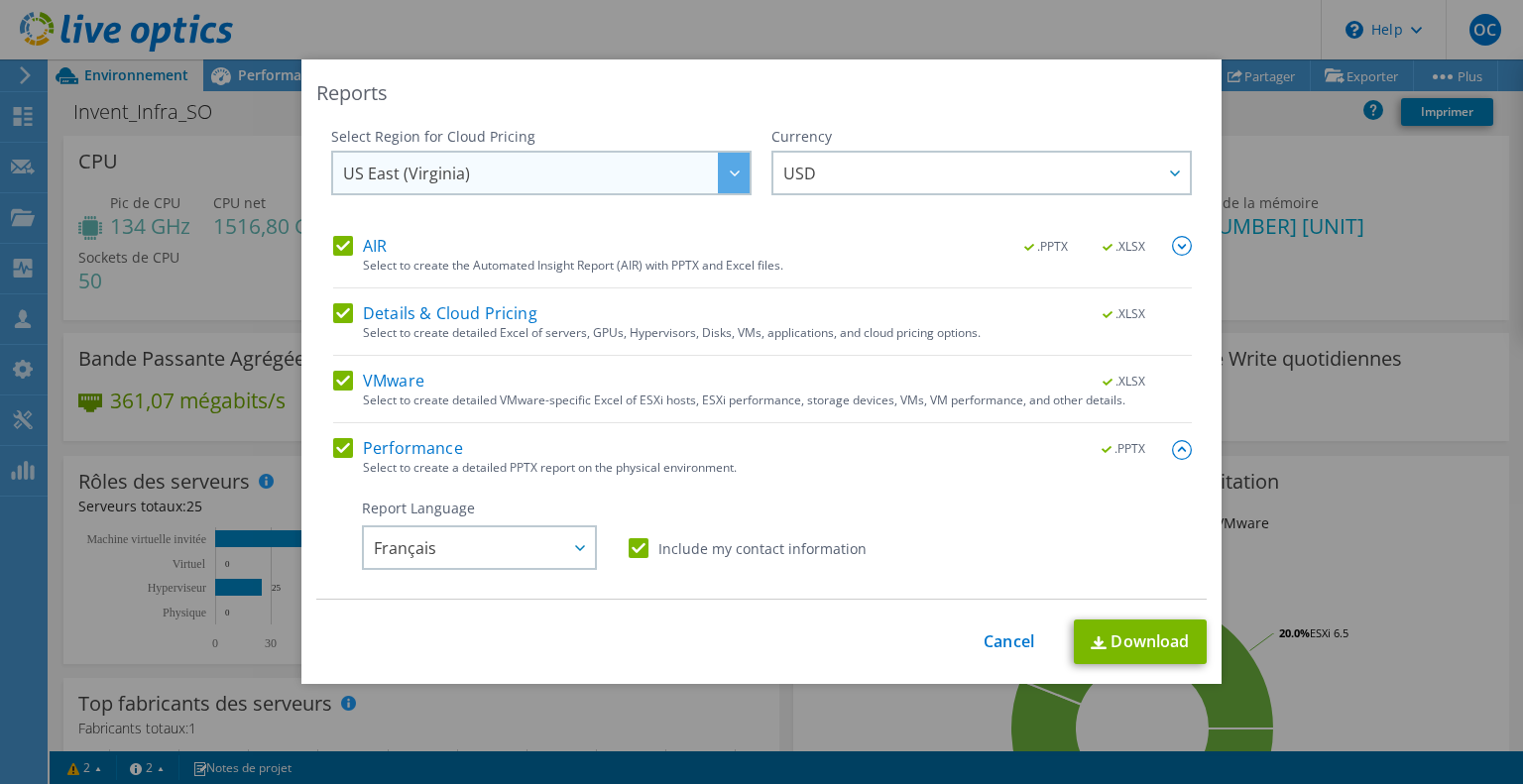 click on "US East (Virginia)" at bounding box center [546, 172] 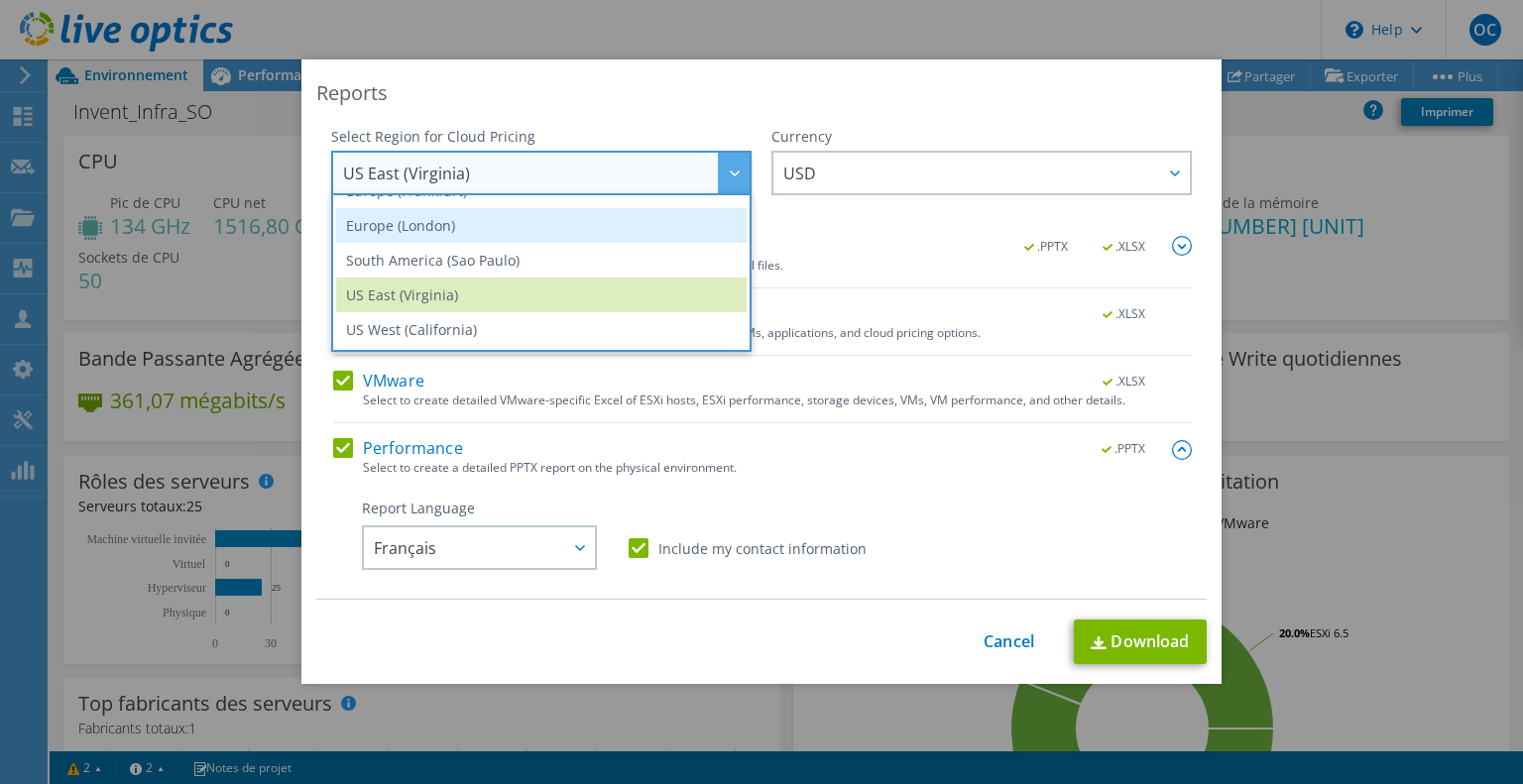 scroll, scrollTop: 168, scrollLeft: 0, axis: vertical 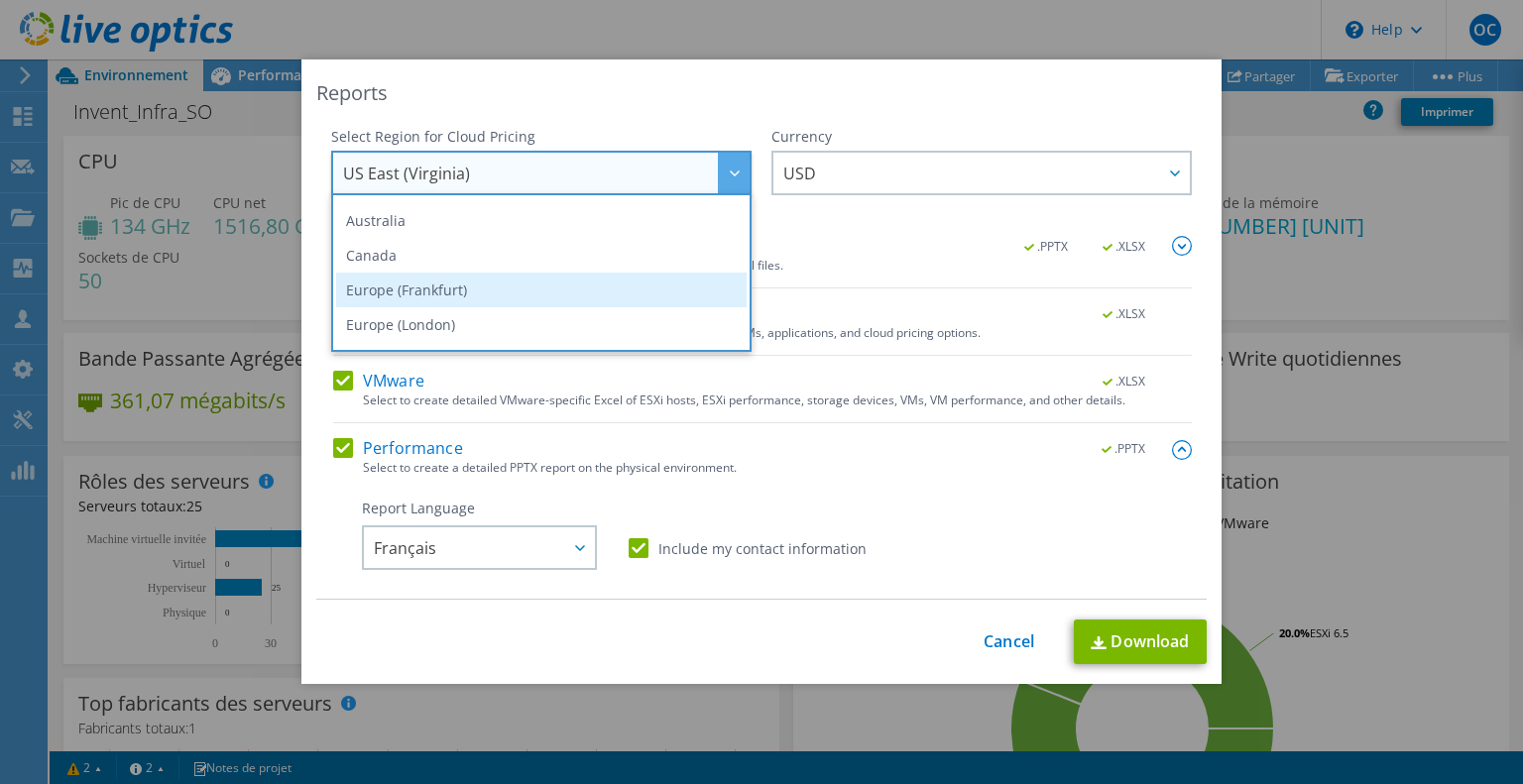 click on "Europe (Frankfurt)" at bounding box center (541, 289) 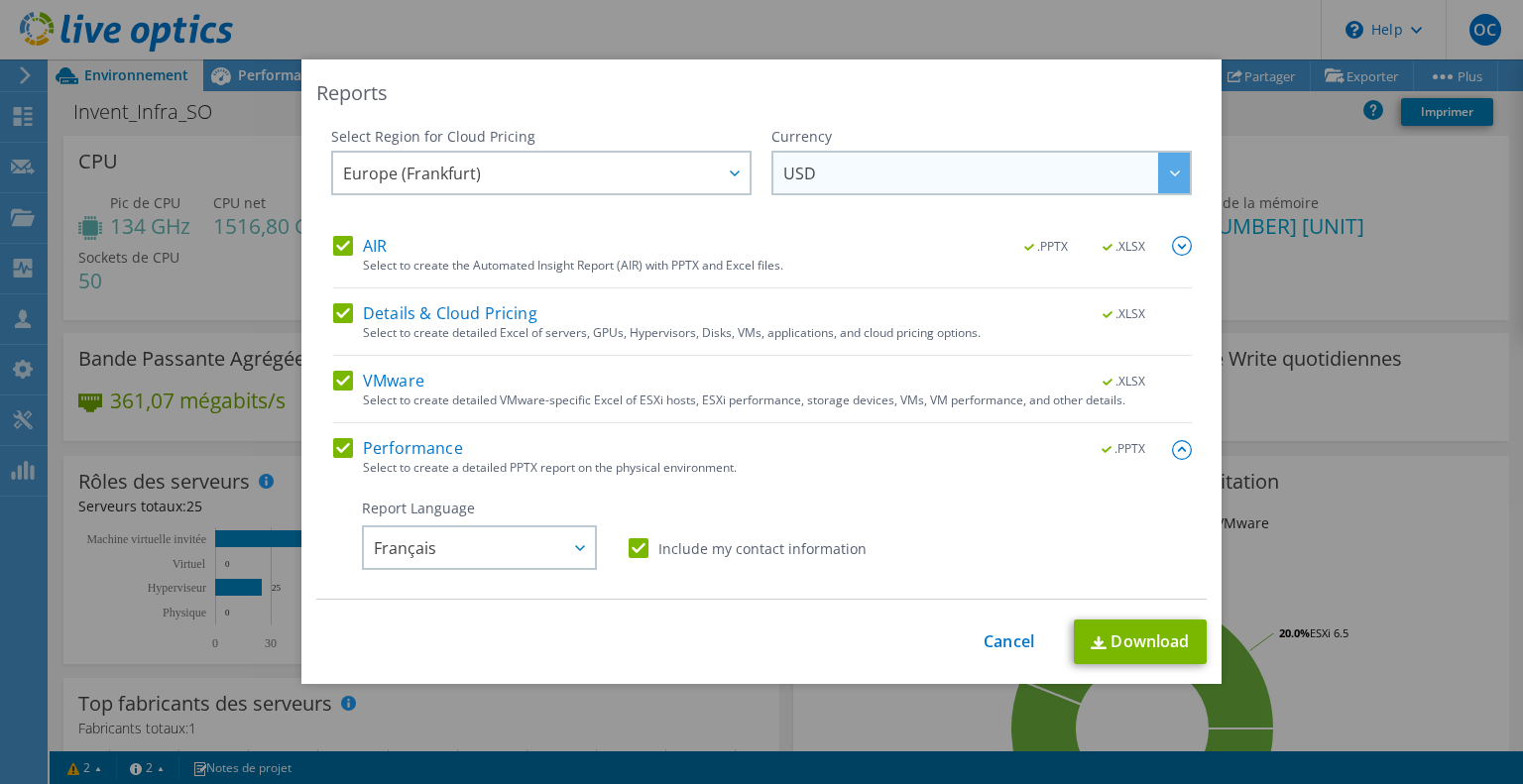 click on "USD" at bounding box center [987, 172] 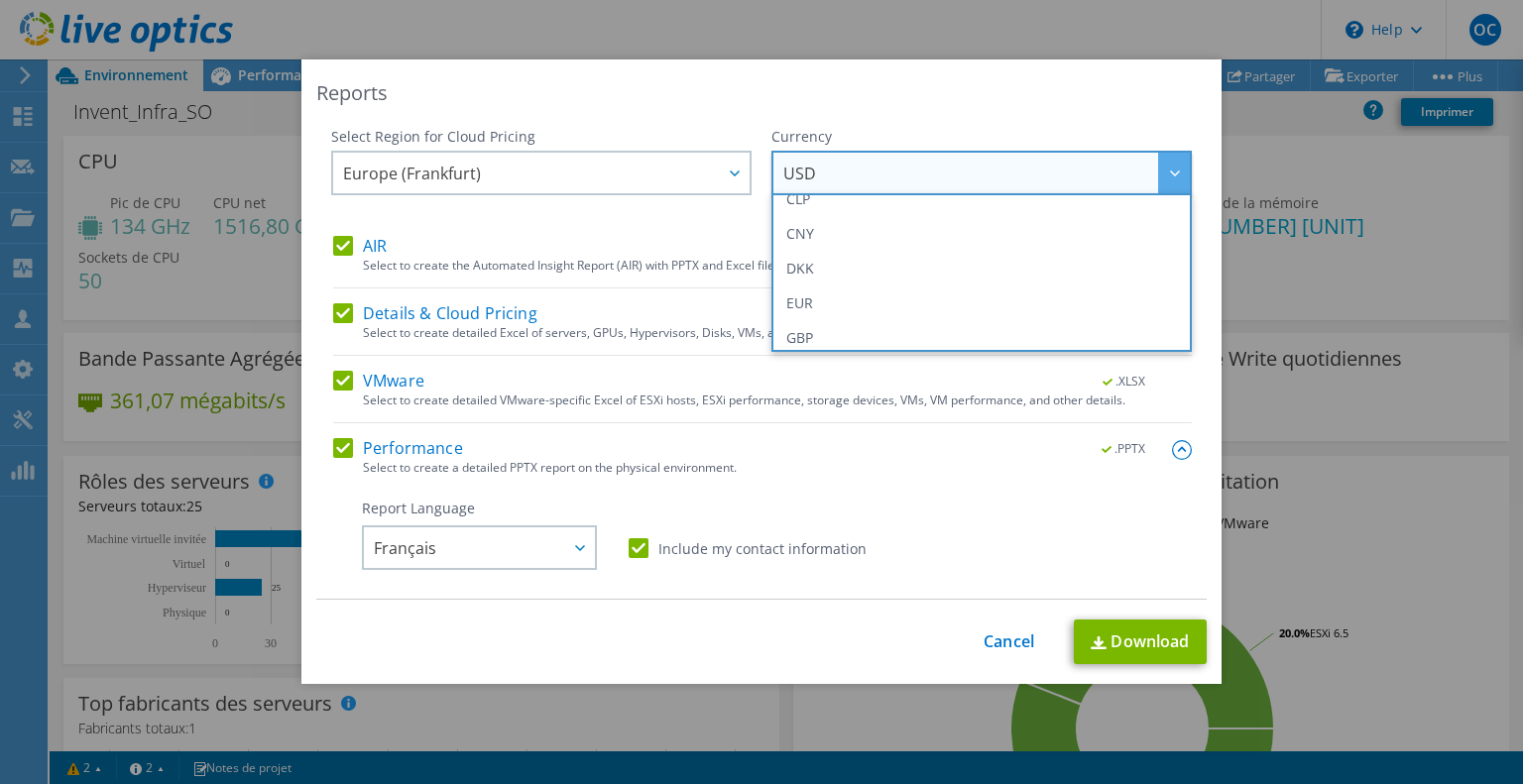 scroll, scrollTop: 198, scrollLeft: 0, axis: vertical 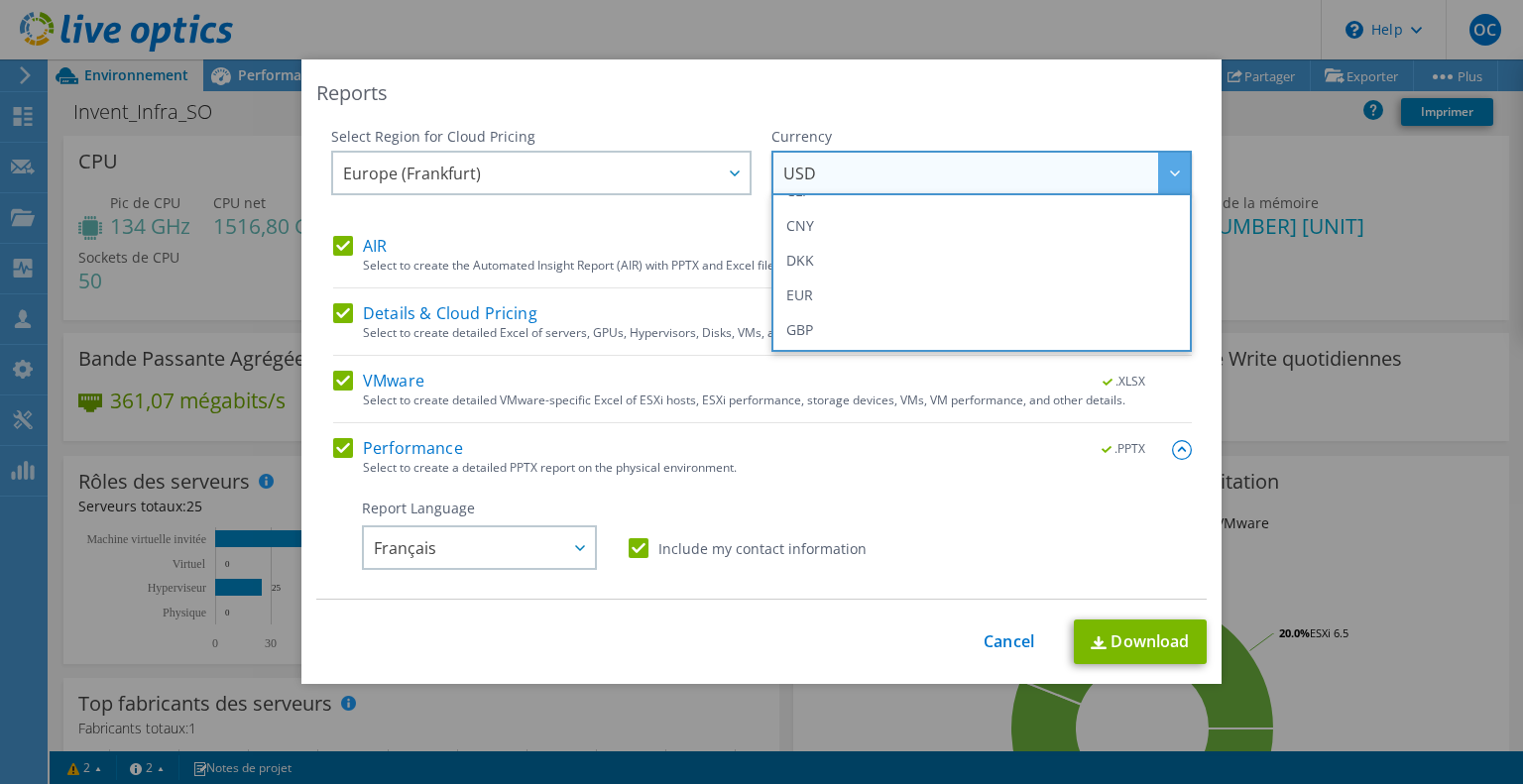 click on "EUR" at bounding box center [982, 294] 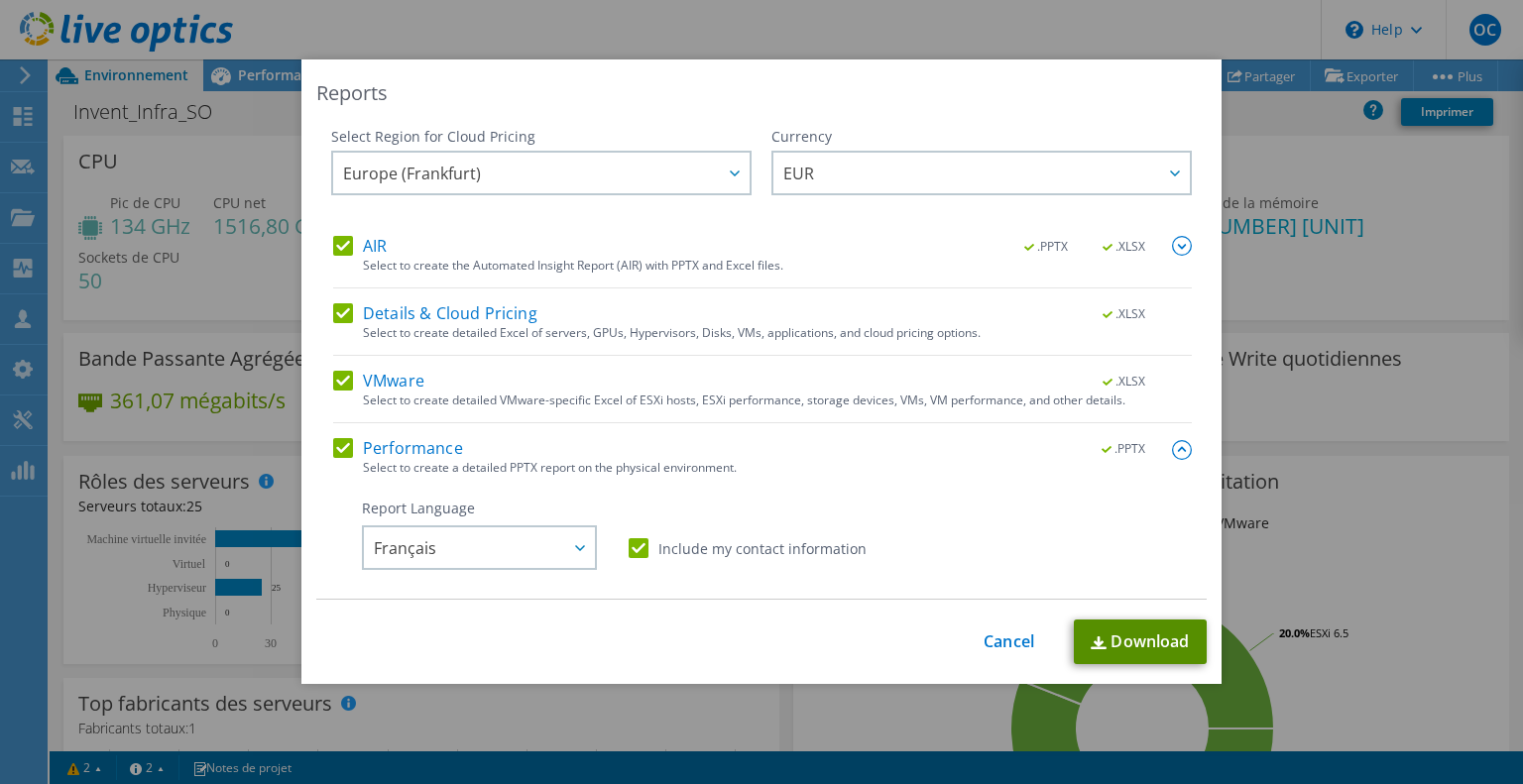 click on "Download" at bounding box center (1140, 641) 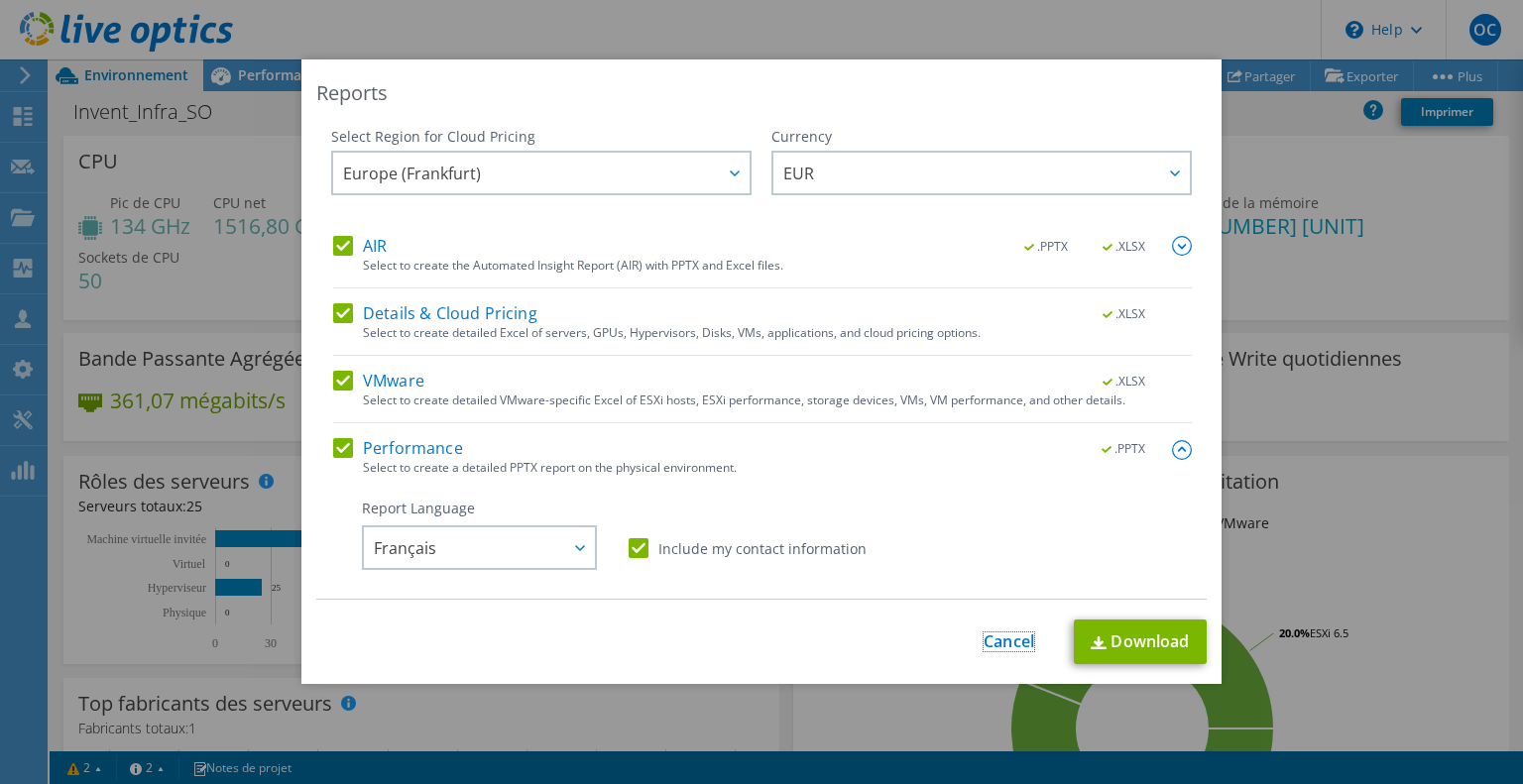 click on "Cancel" at bounding box center [1008, 641] 